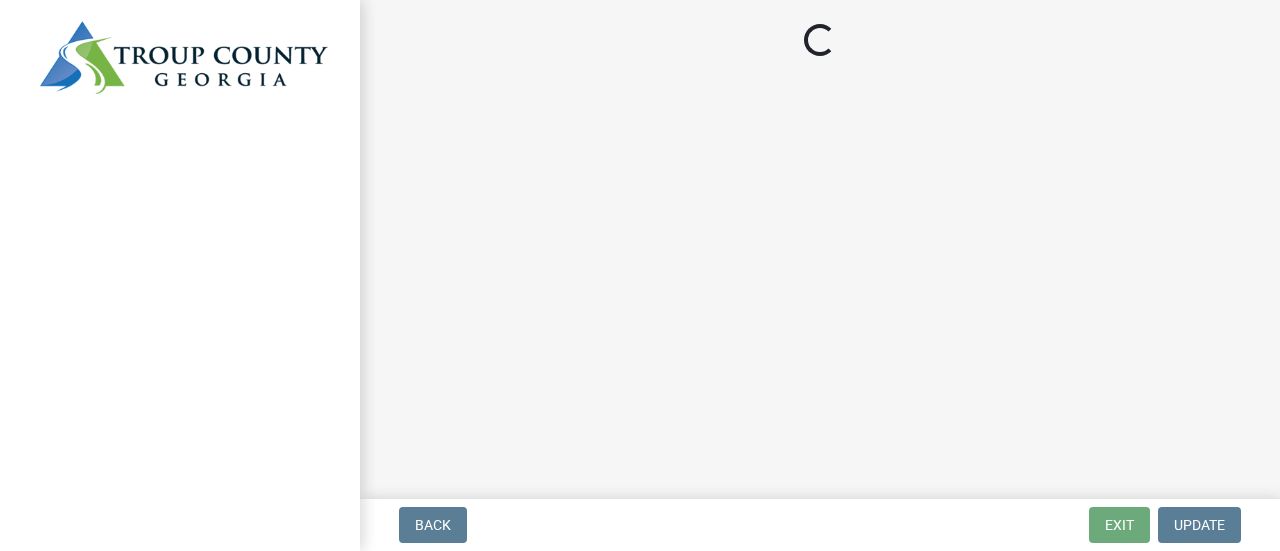 scroll, scrollTop: 0, scrollLeft: 0, axis: both 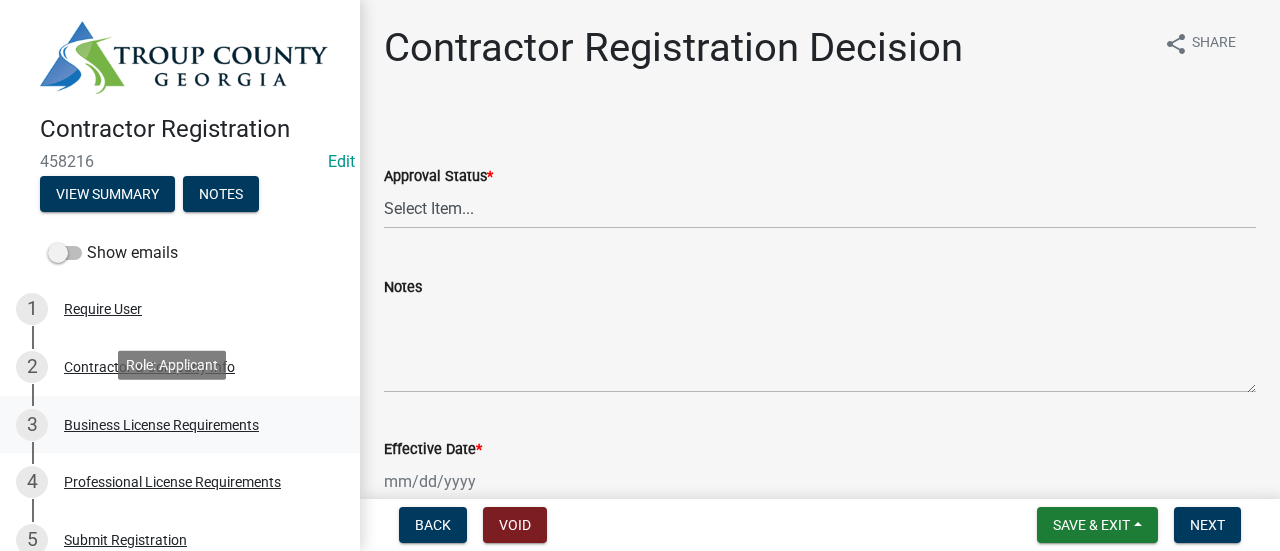click on "Business License Requirements" at bounding box center (161, 425) 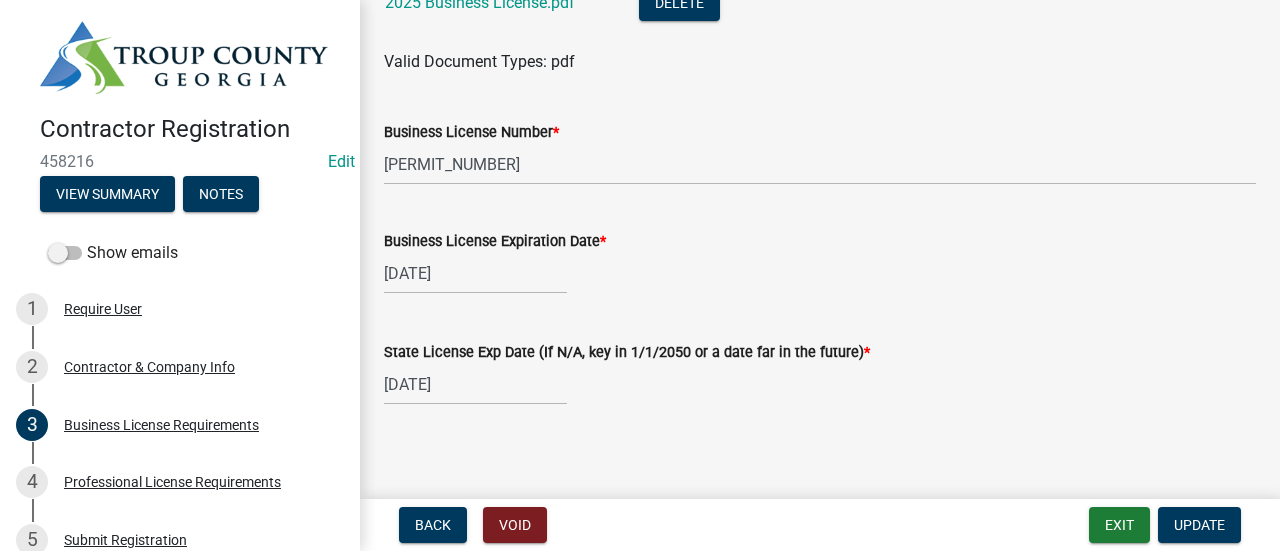 scroll, scrollTop: 250, scrollLeft: 0, axis: vertical 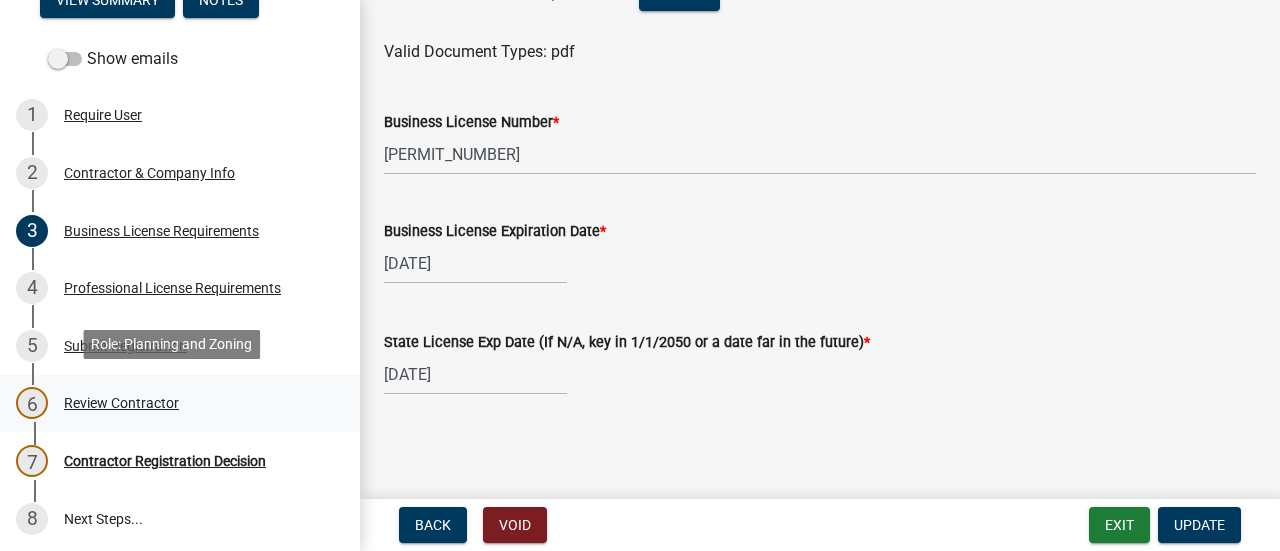click on "6     Review Contractor" at bounding box center (172, 403) 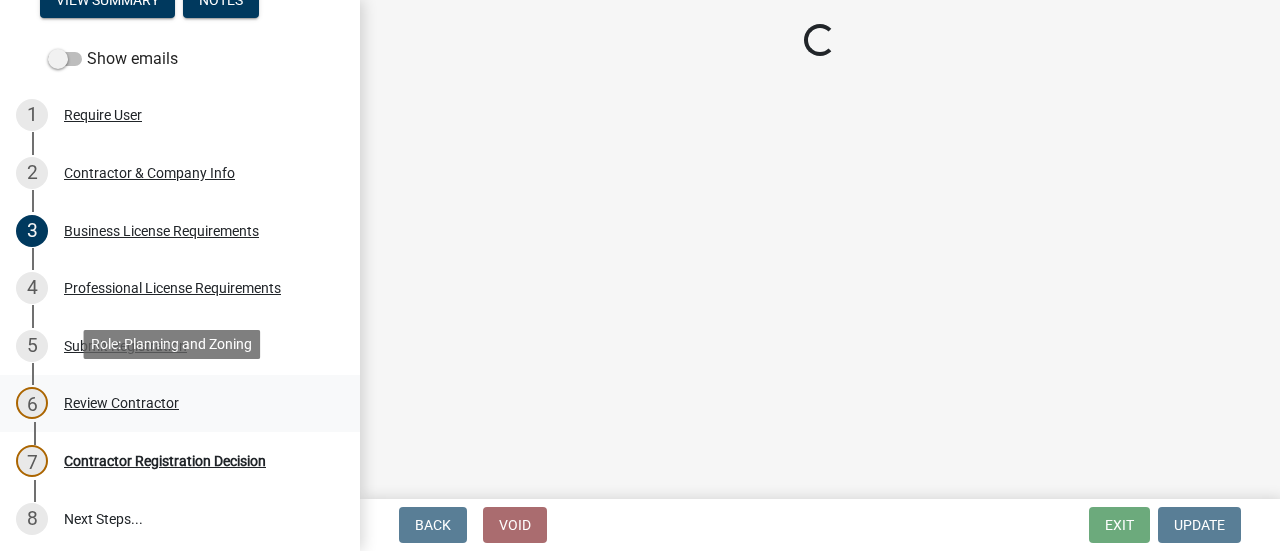 scroll, scrollTop: 0, scrollLeft: 0, axis: both 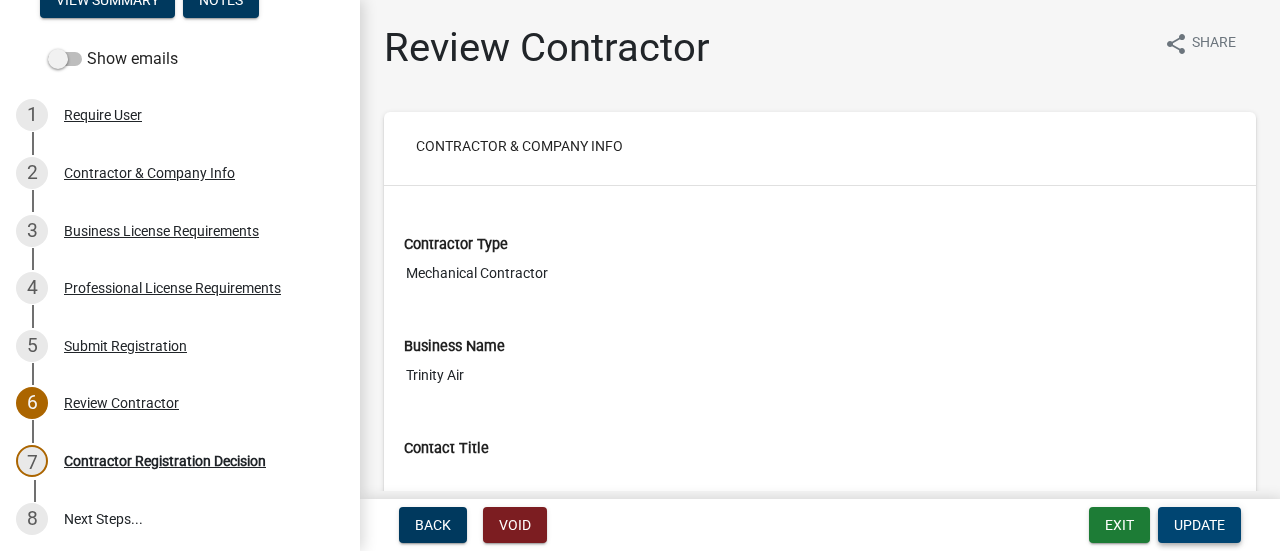 click on "Update" at bounding box center [1199, 525] 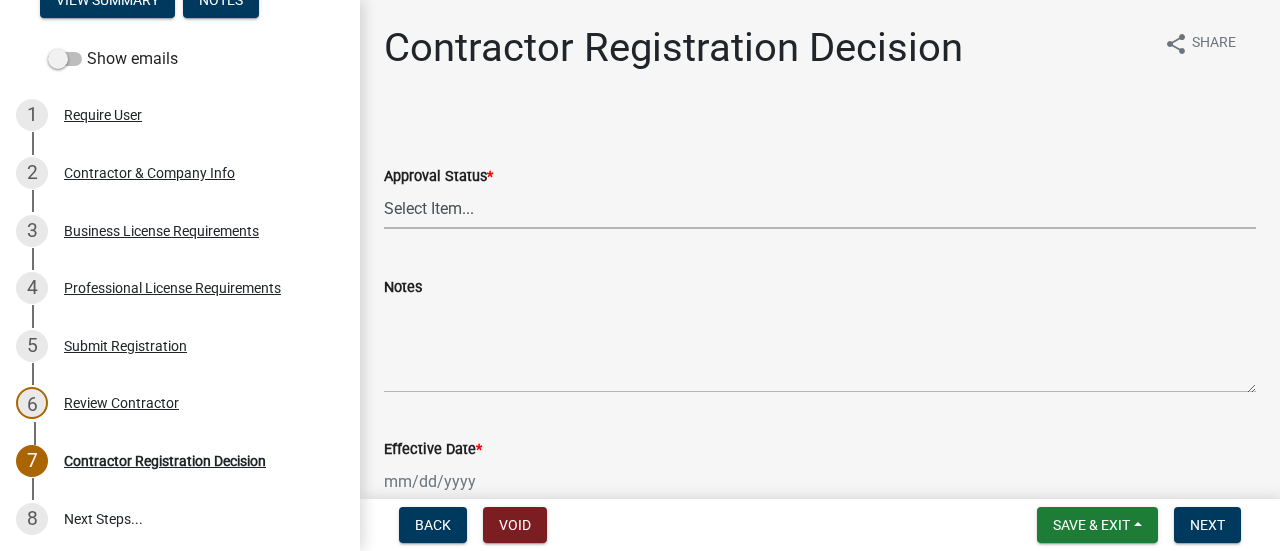 click on "Select Item...   Approved   Denied" at bounding box center [820, 208] 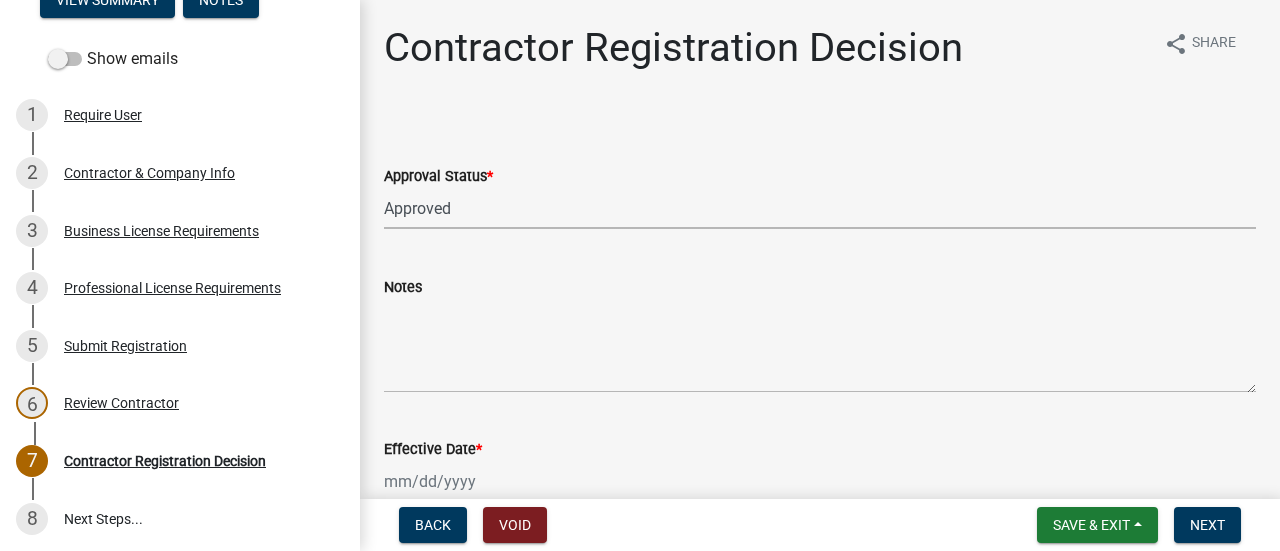 click on "Select Item...   Approved   Denied" at bounding box center [820, 208] 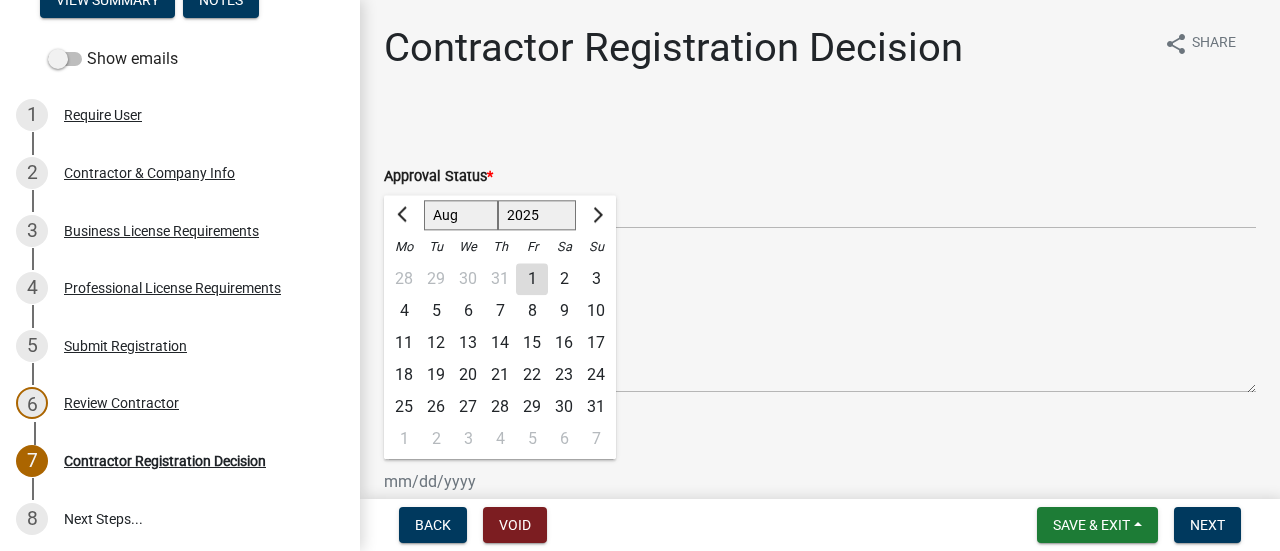 click on "Effective Date  *" at bounding box center (475, 481) 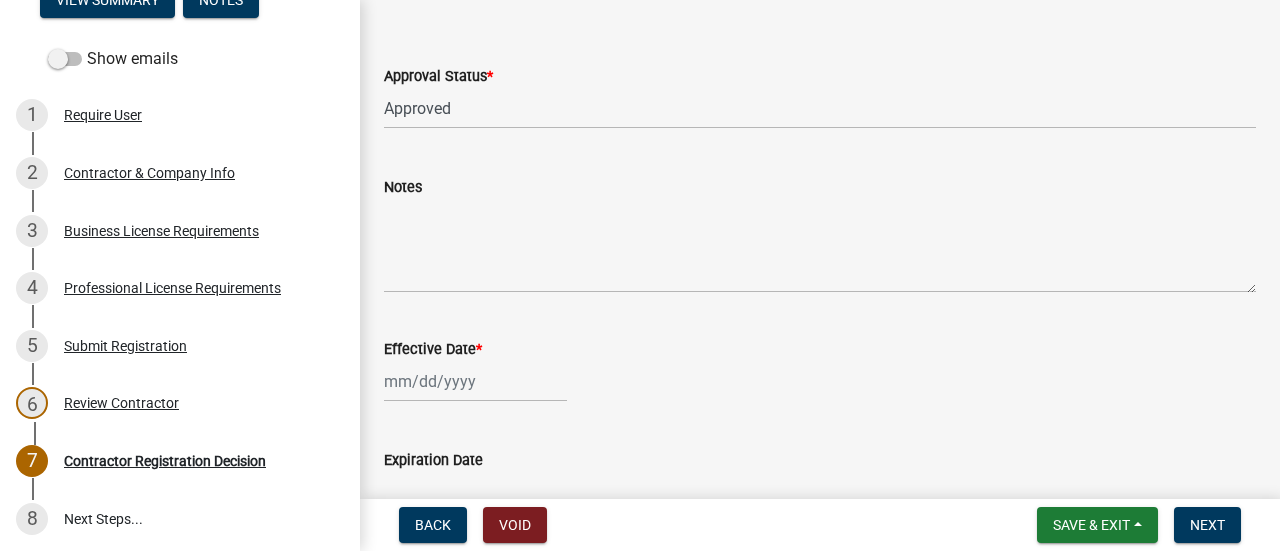 select on "8" 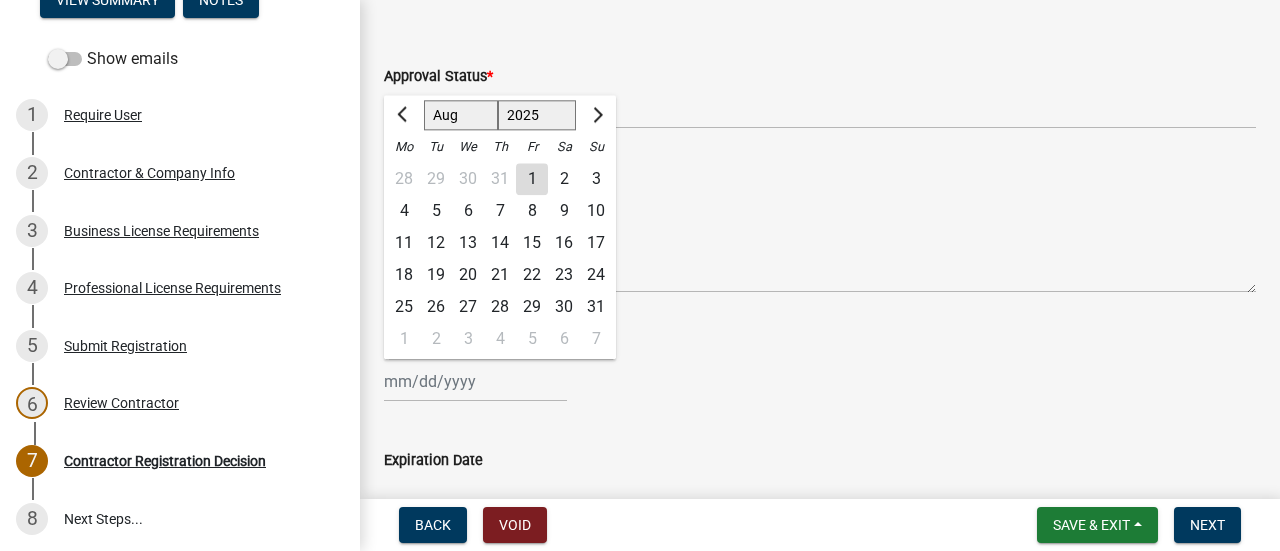 click on "Effective Date  *" at bounding box center (475, 381) 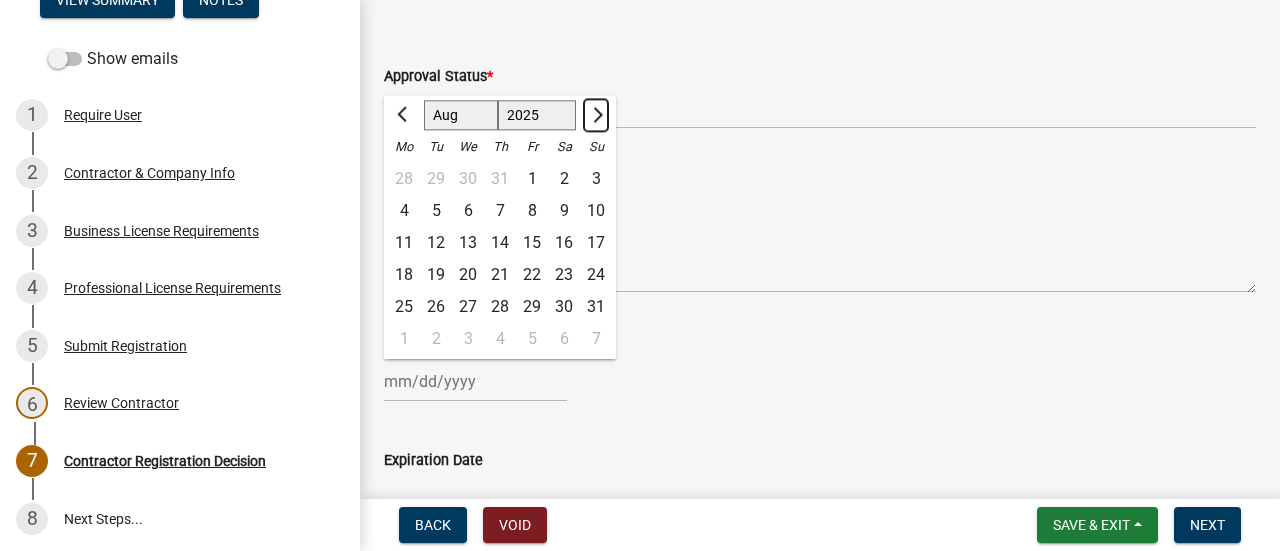 click 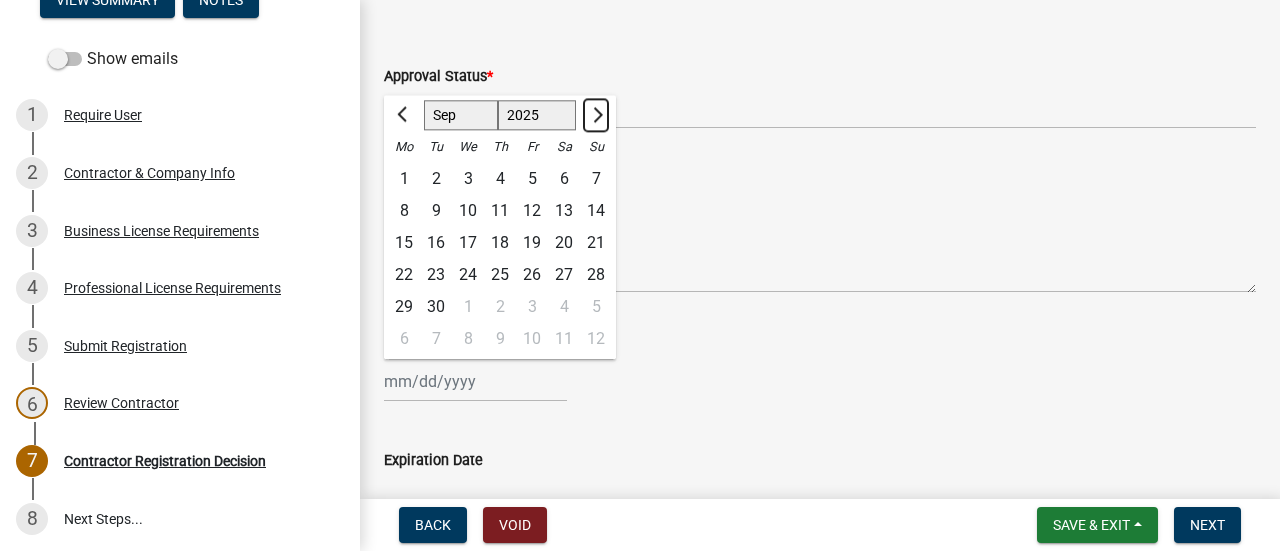 click 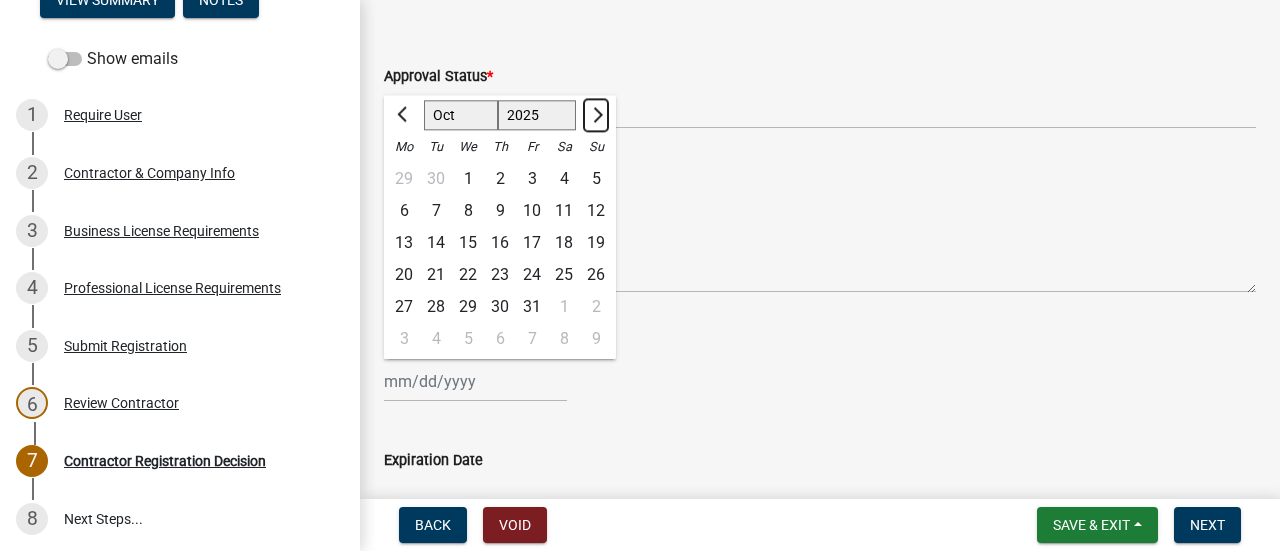 click 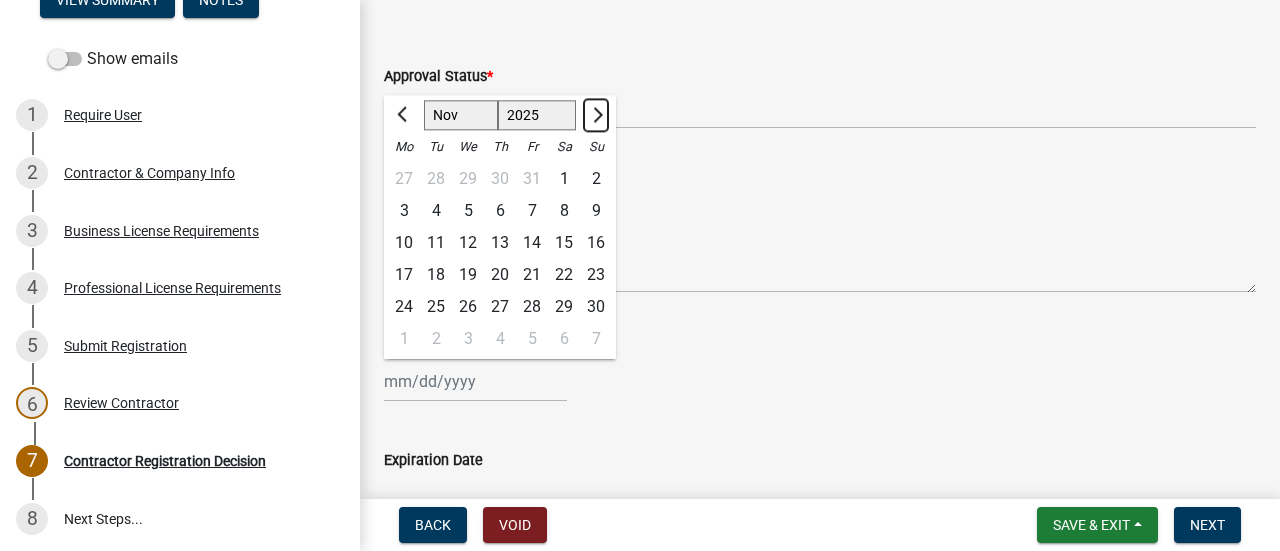 click 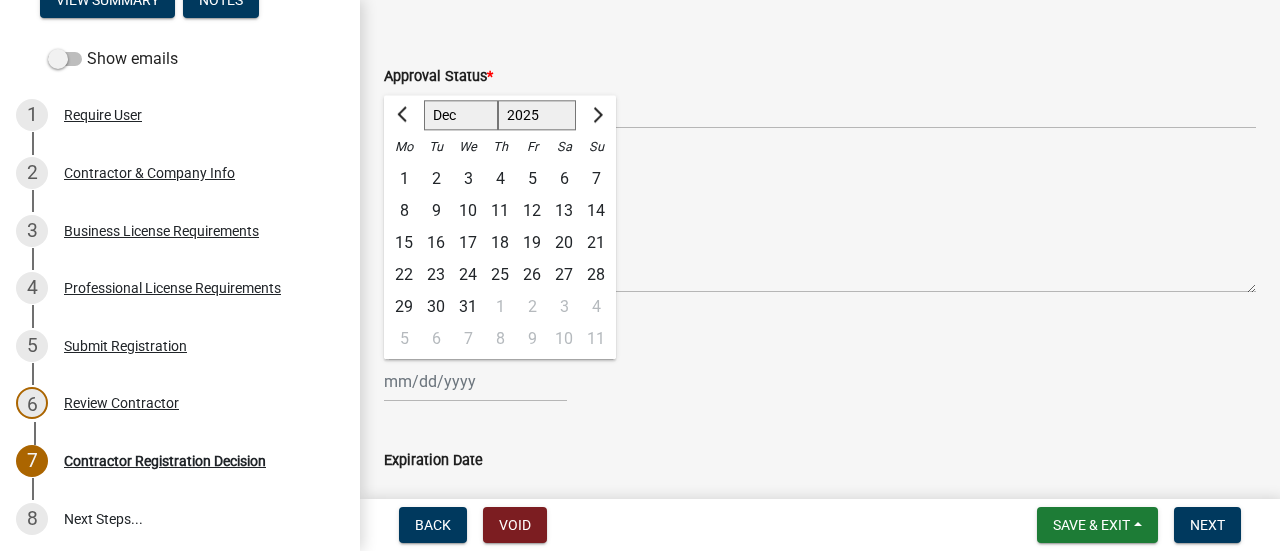 click on "31" 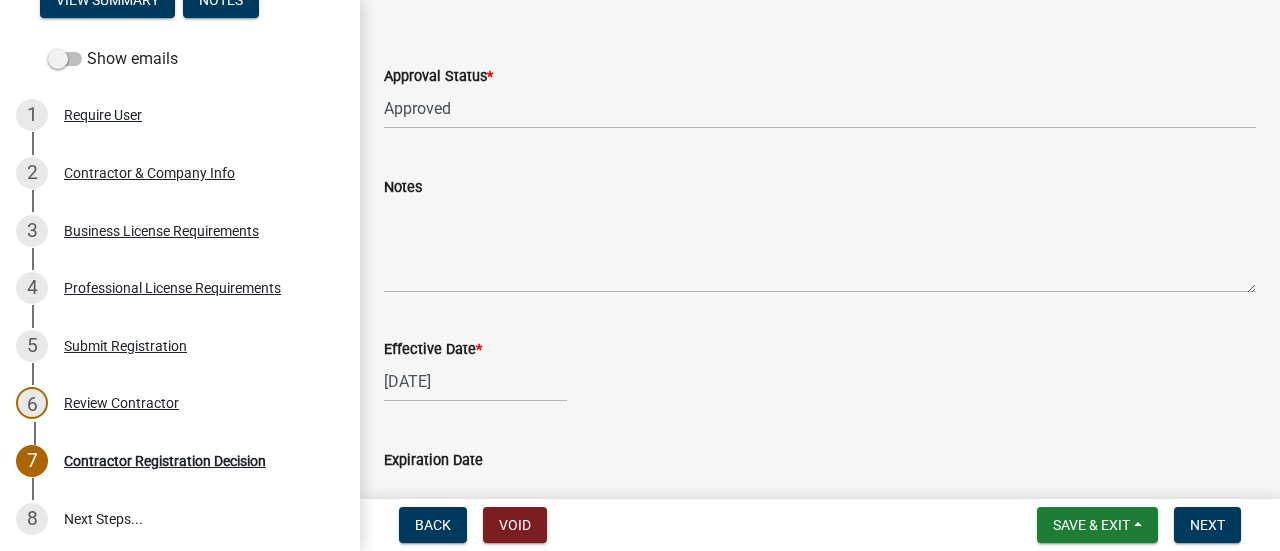 select on "12" 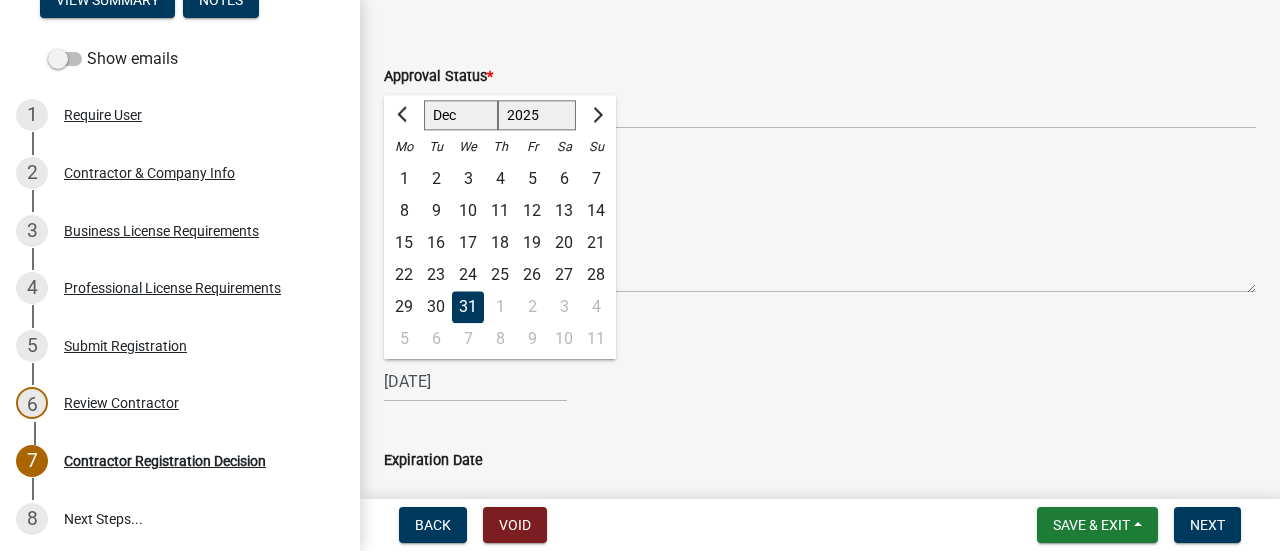 click on "12/31/2025" at bounding box center (475, 381) 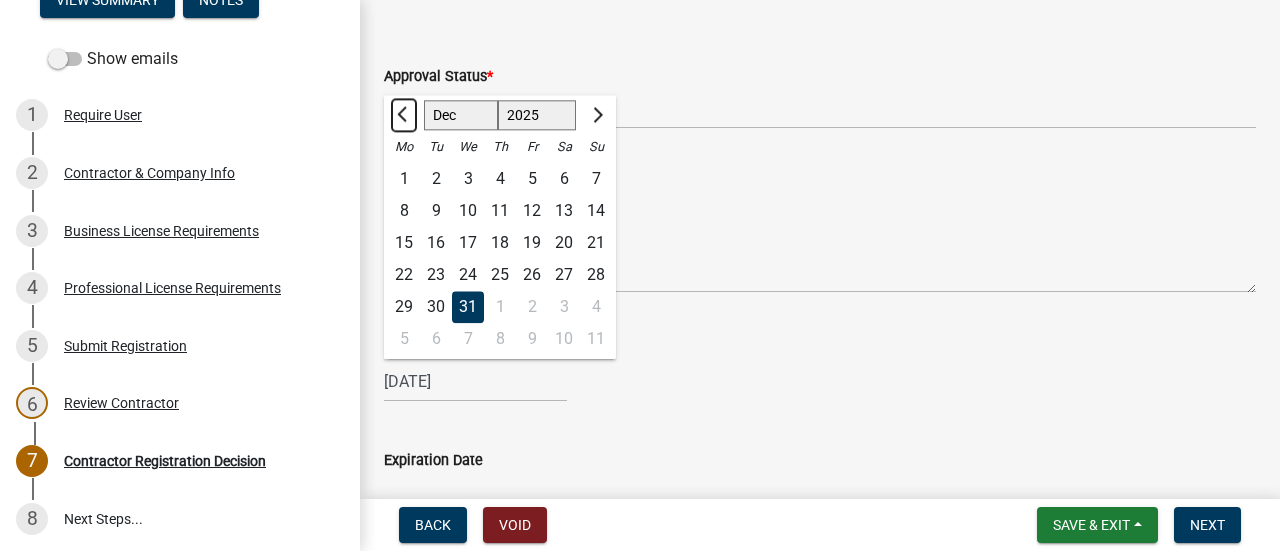 click 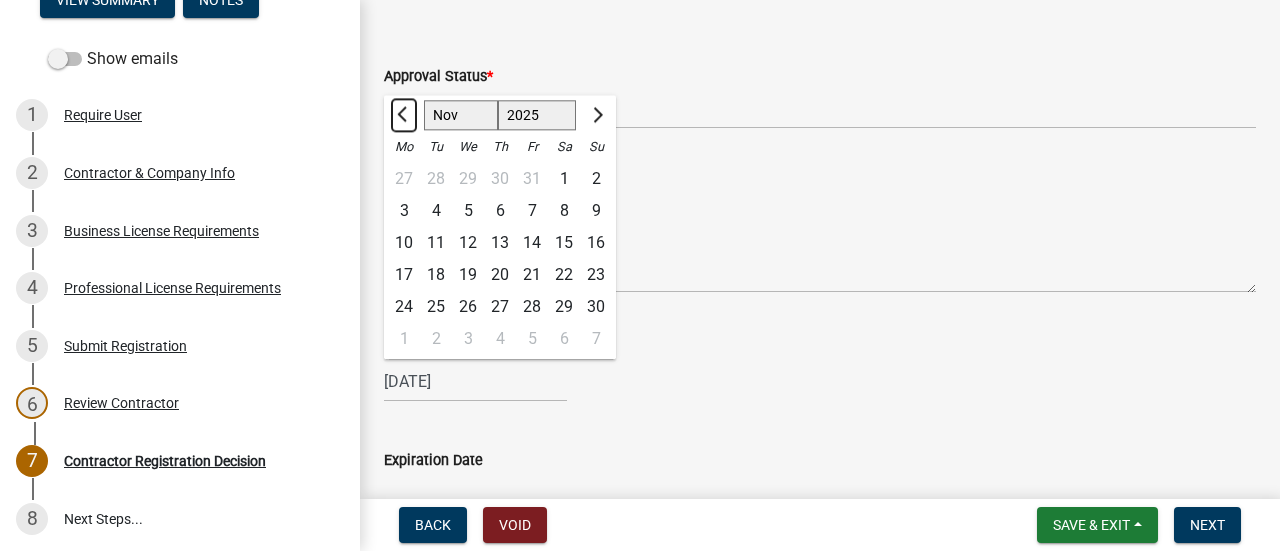 click 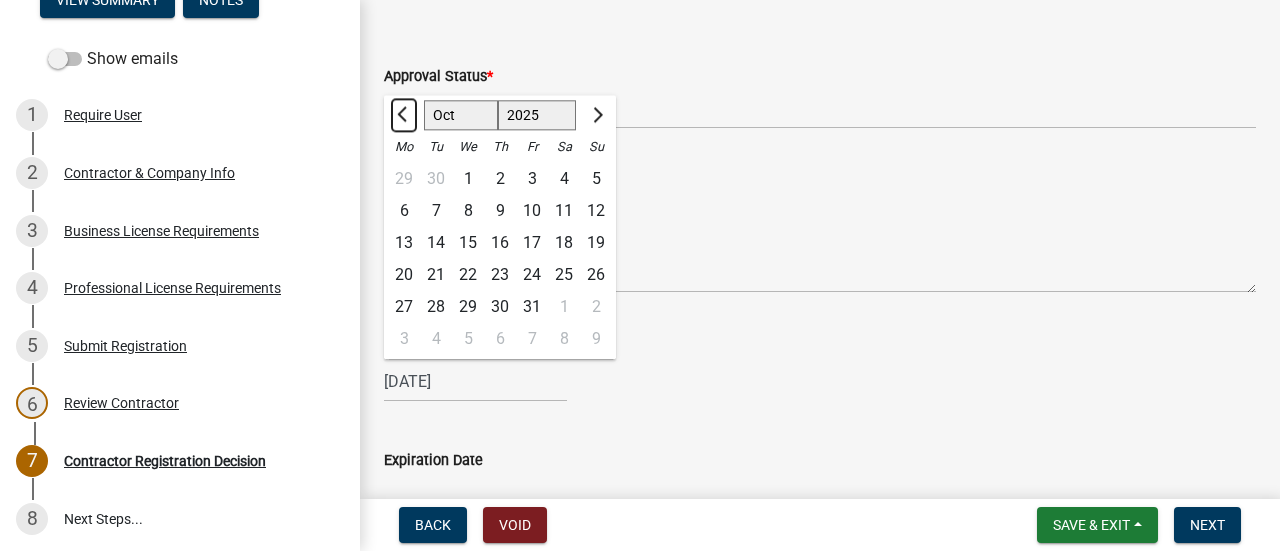 click 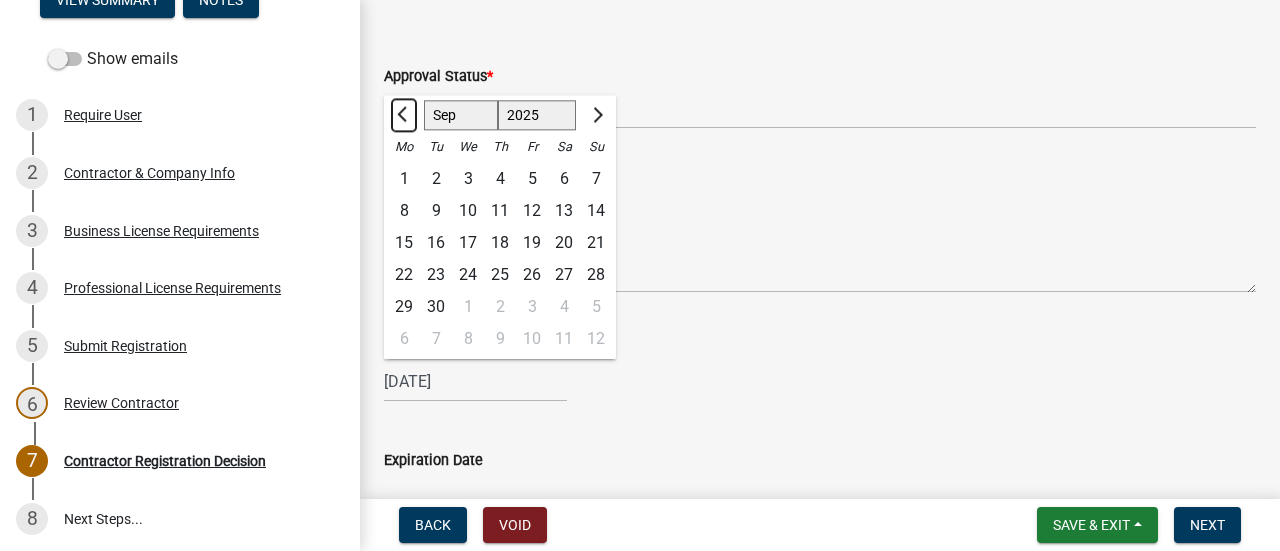 click 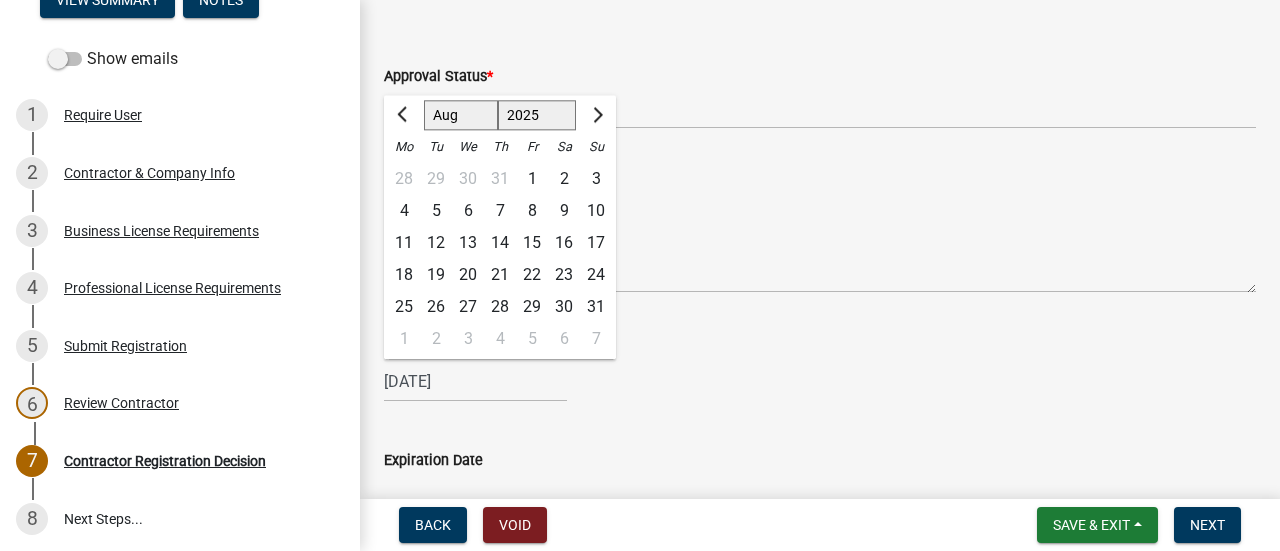 click on "1" 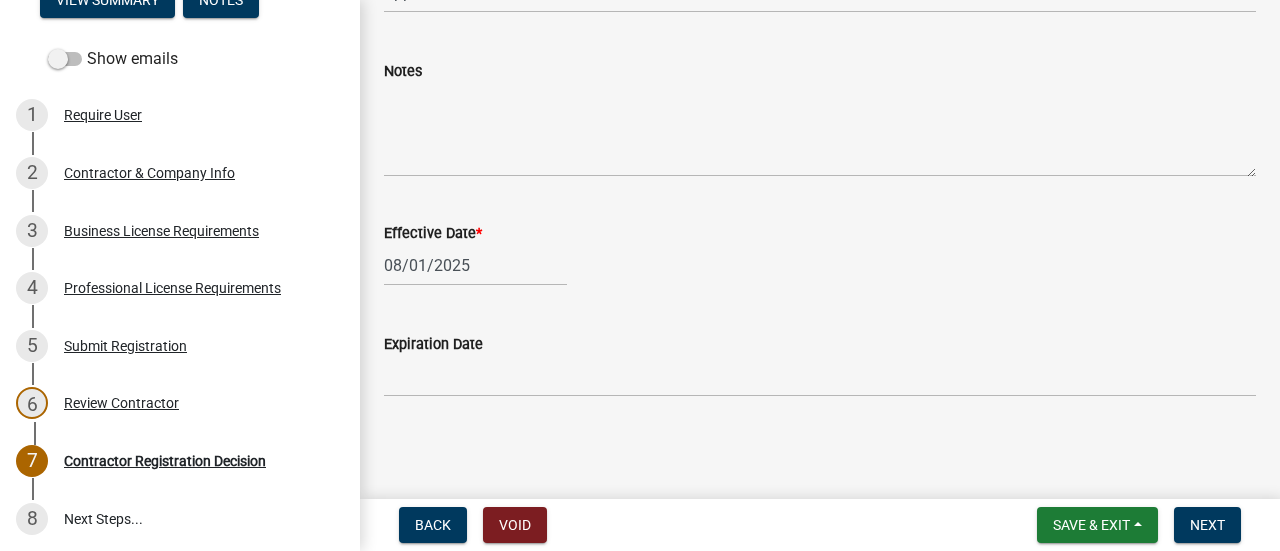 scroll, scrollTop: 218, scrollLeft: 0, axis: vertical 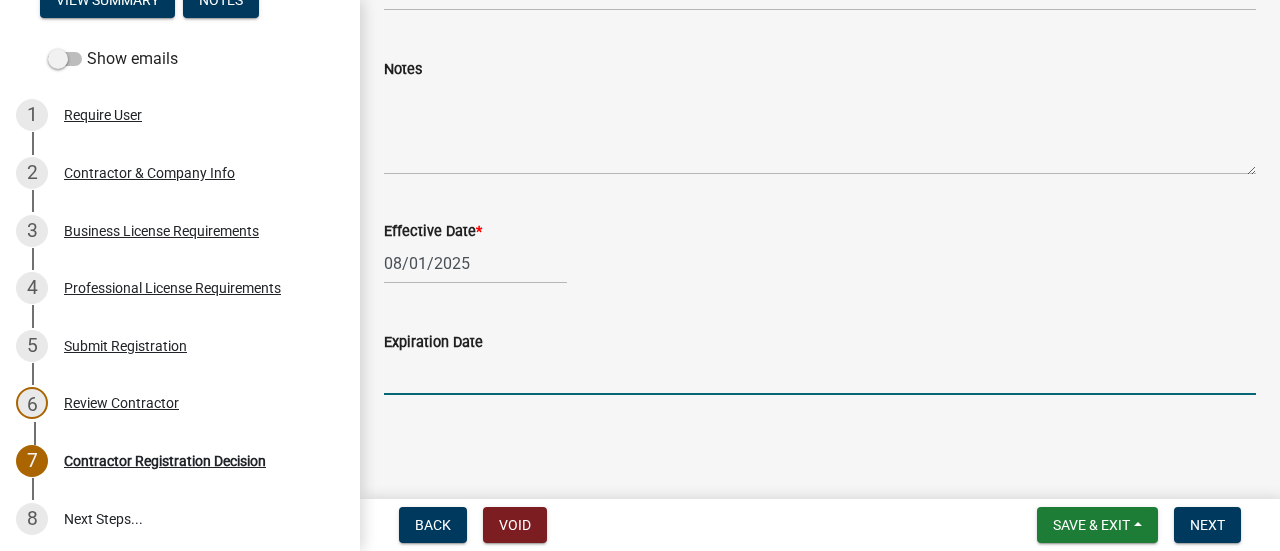 click on "Expiration Date" at bounding box center (820, 374) 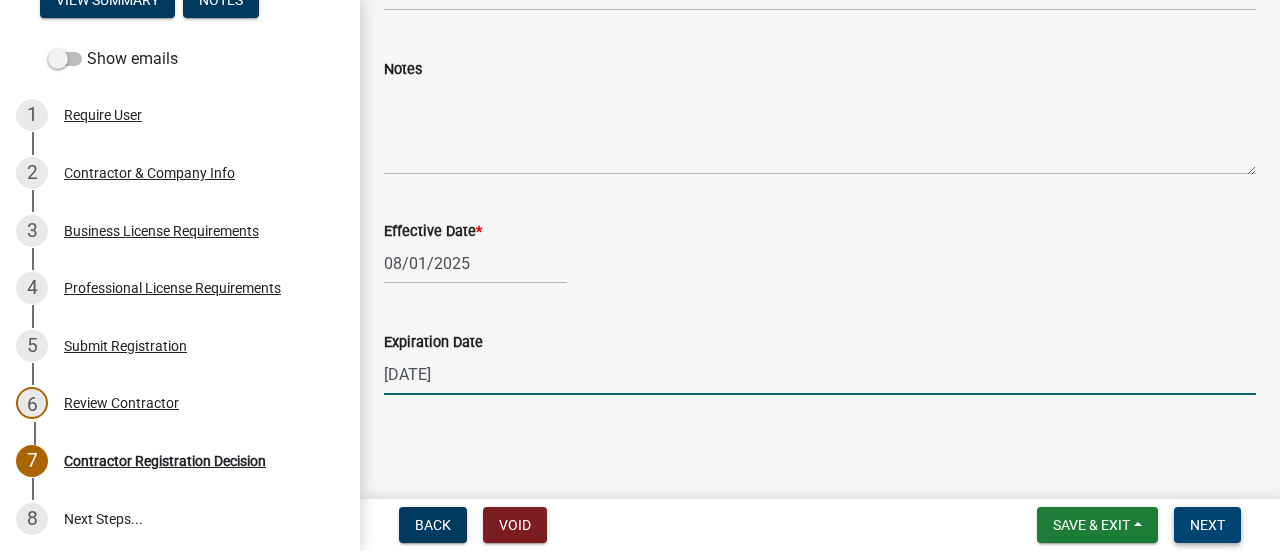 type on "12/31/2025" 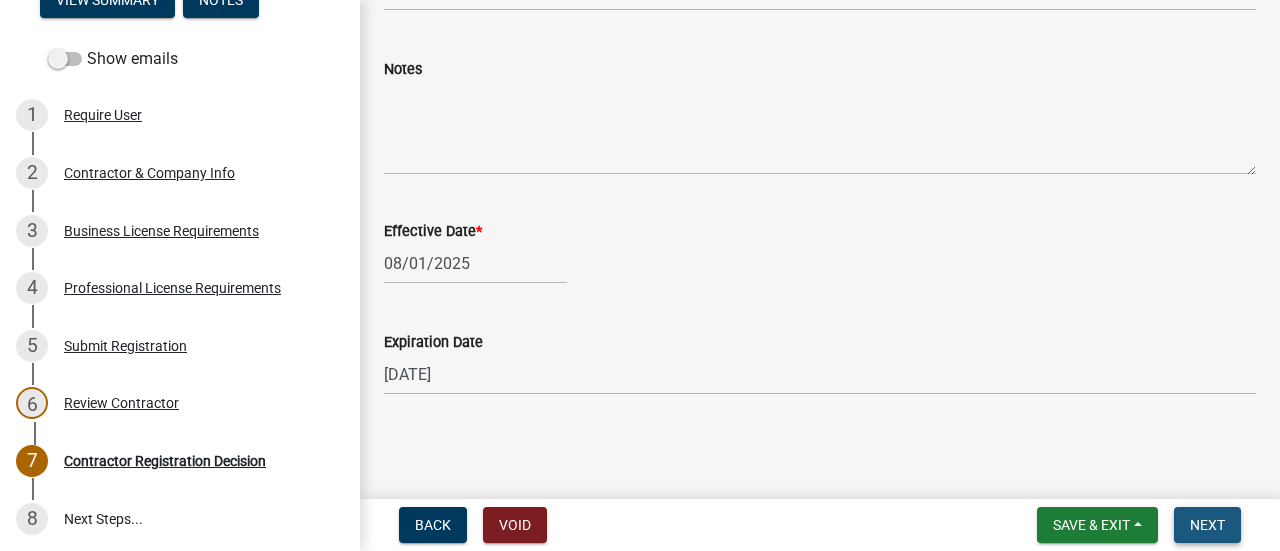 click on "Next" at bounding box center (1207, 525) 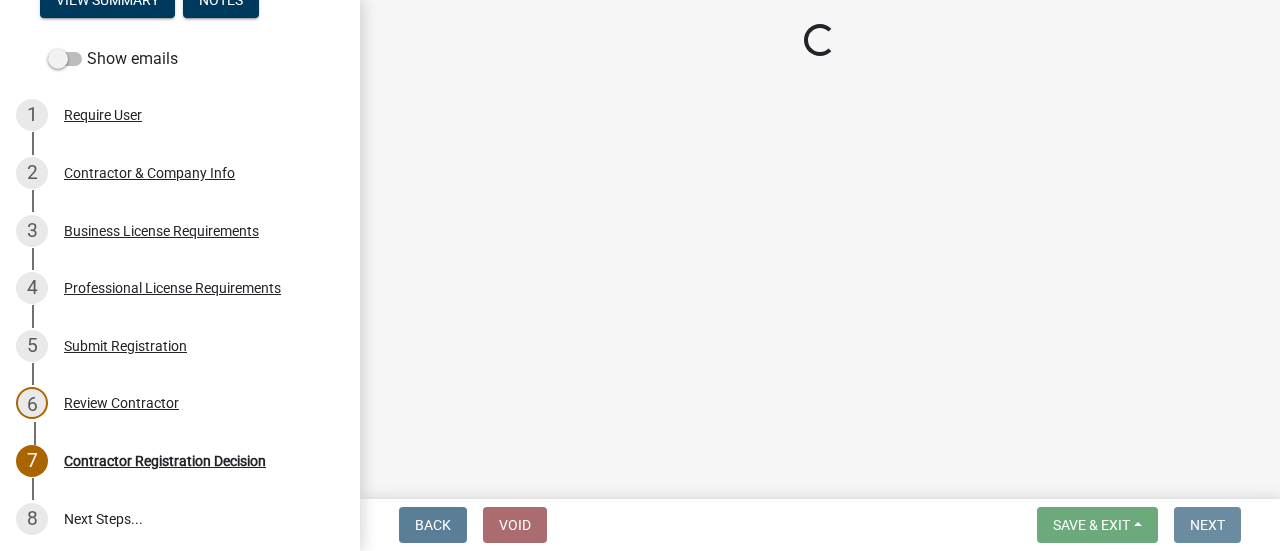 scroll, scrollTop: 0, scrollLeft: 0, axis: both 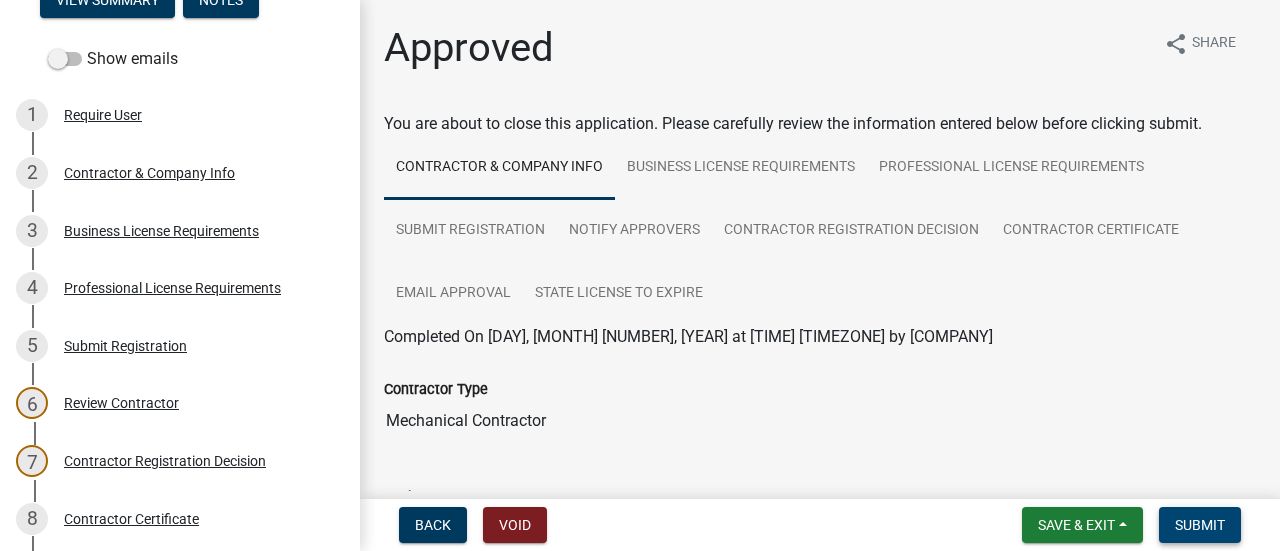 click on "Submit" at bounding box center [1200, 525] 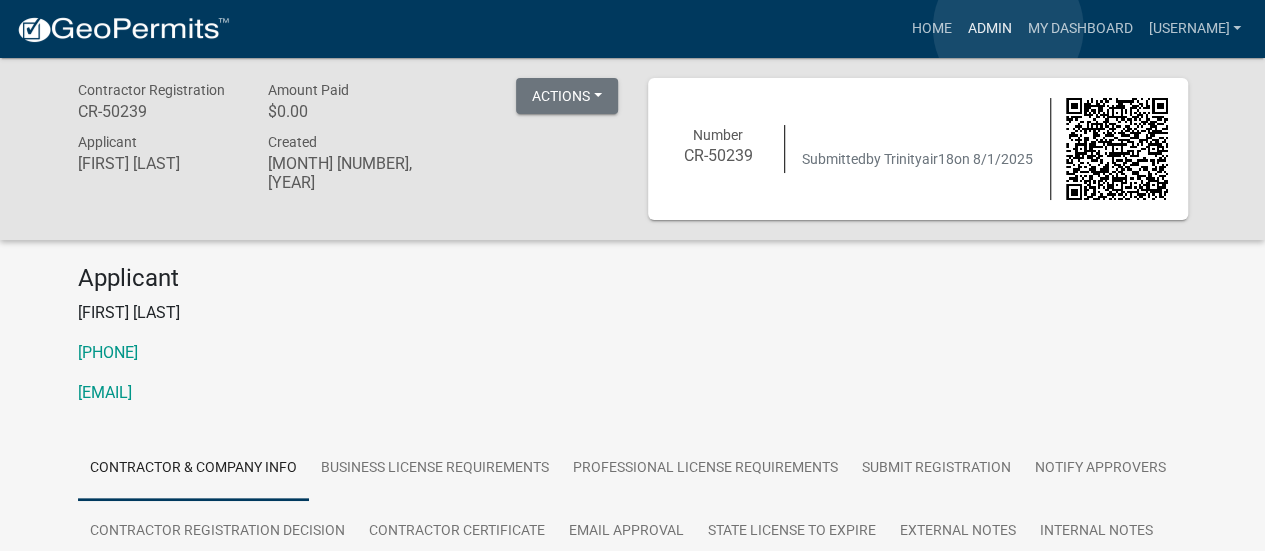 click on "Admin" at bounding box center [989, 29] 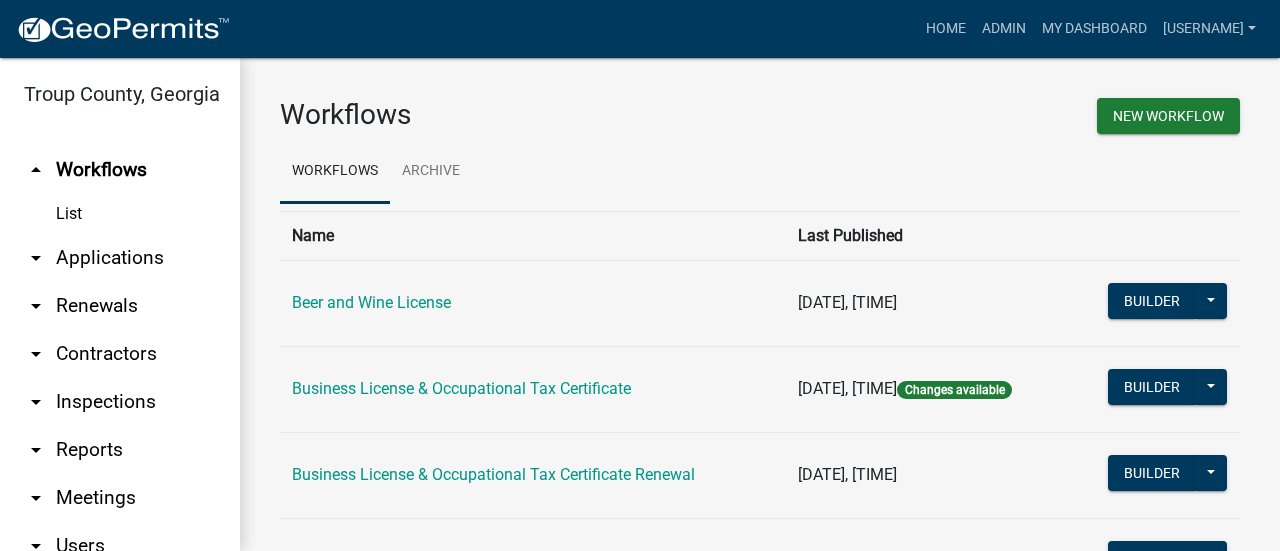 click on "arrow_drop_down   Applications" at bounding box center [120, 258] 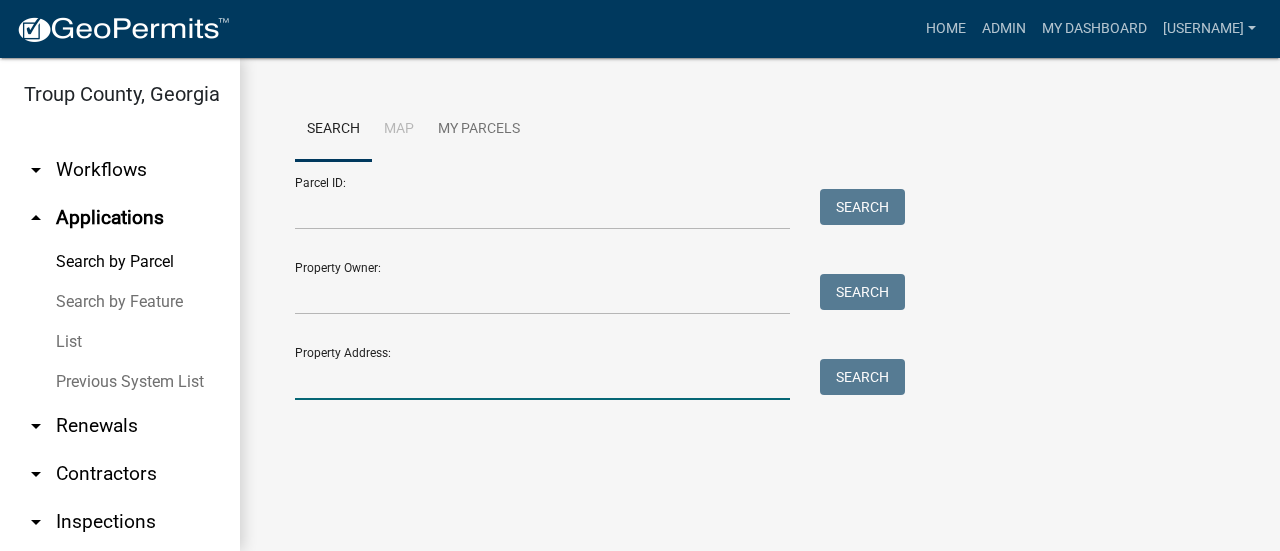 click on "Property Address:" at bounding box center [542, 379] 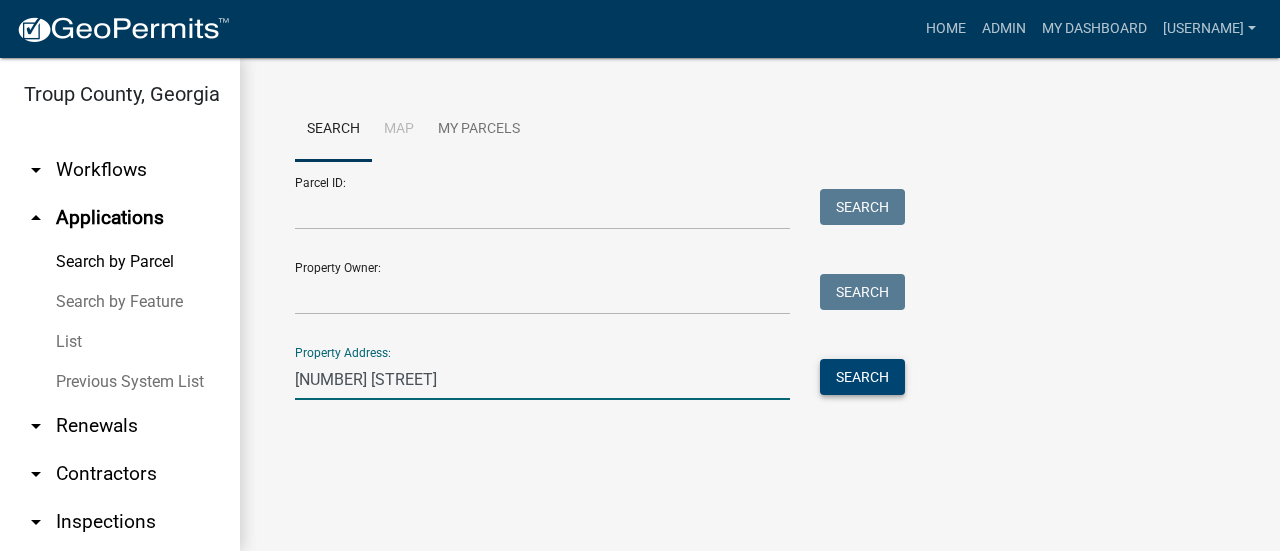 type on "107 renae" 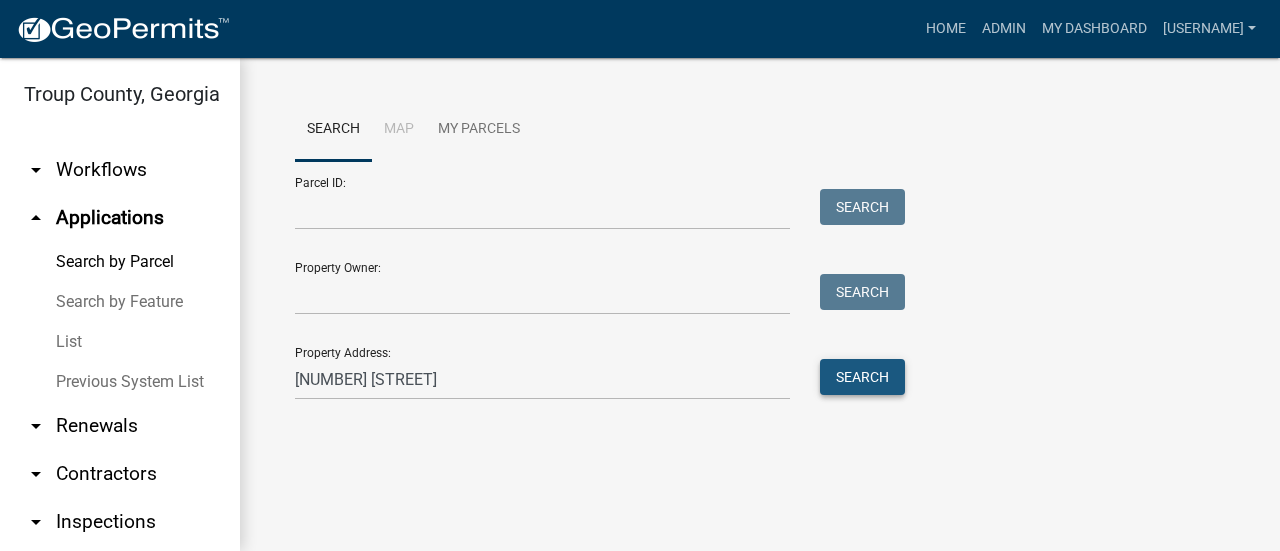 click on "Search" at bounding box center [862, 377] 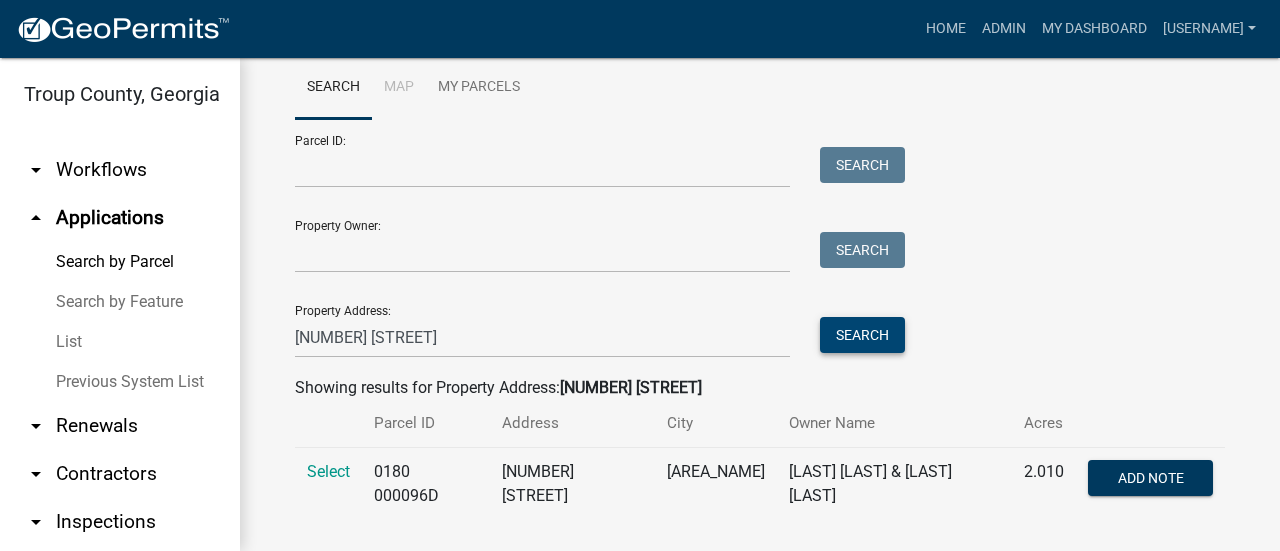 scroll, scrollTop: 66, scrollLeft: 0, axis: vertical 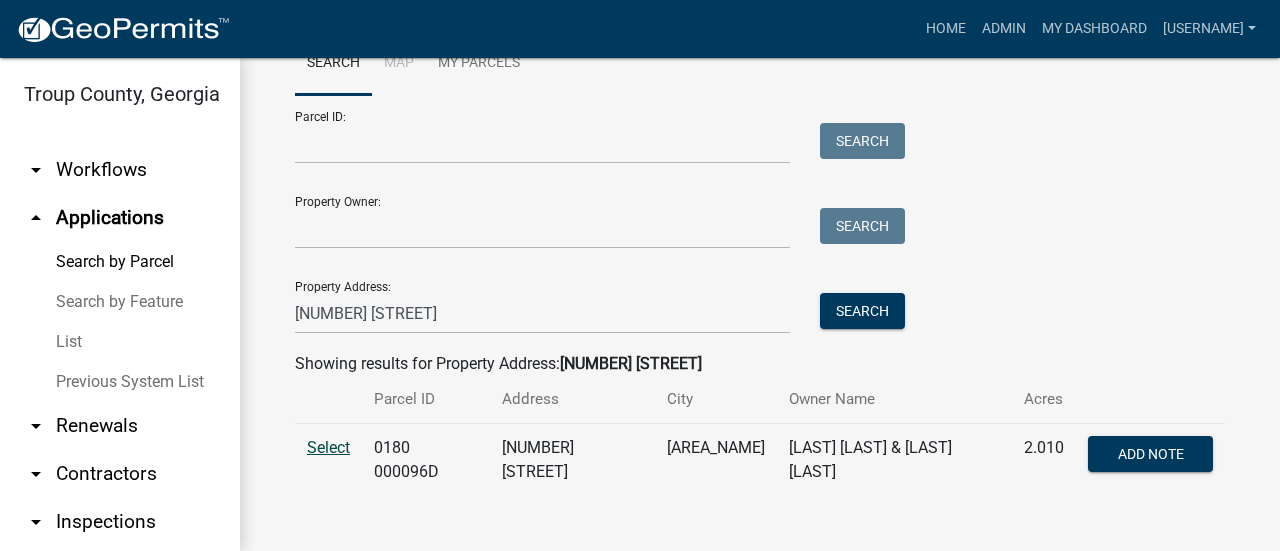 click on "Select" at bounding box center [328, 447] 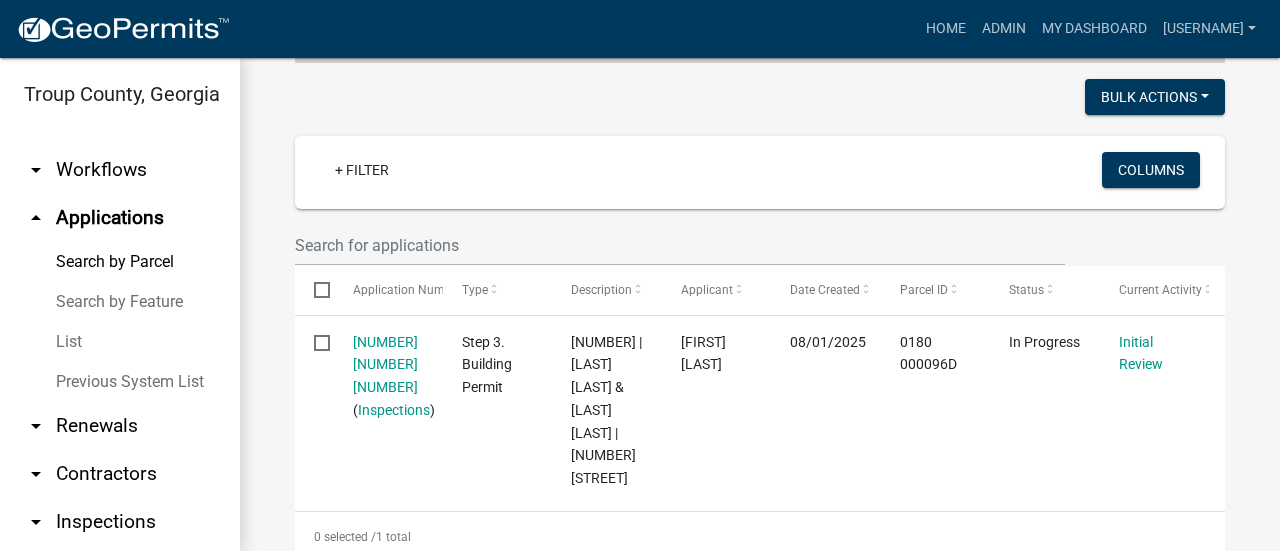 scroll, scrollTop: 518, scrollLeft: 0, axis: vertical 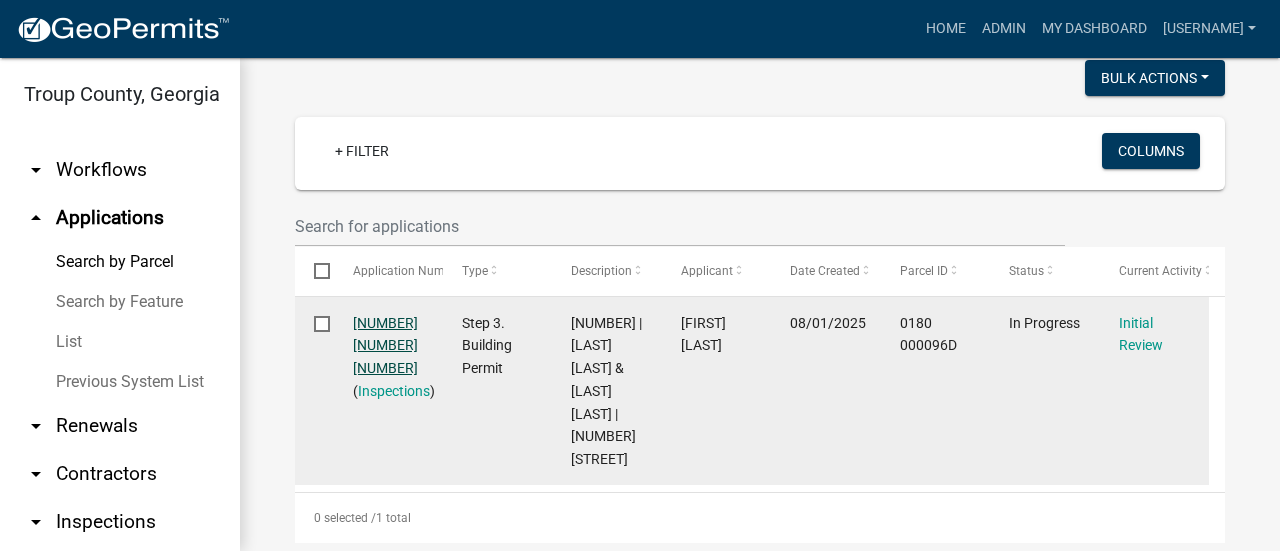 click on "458206 1 1" 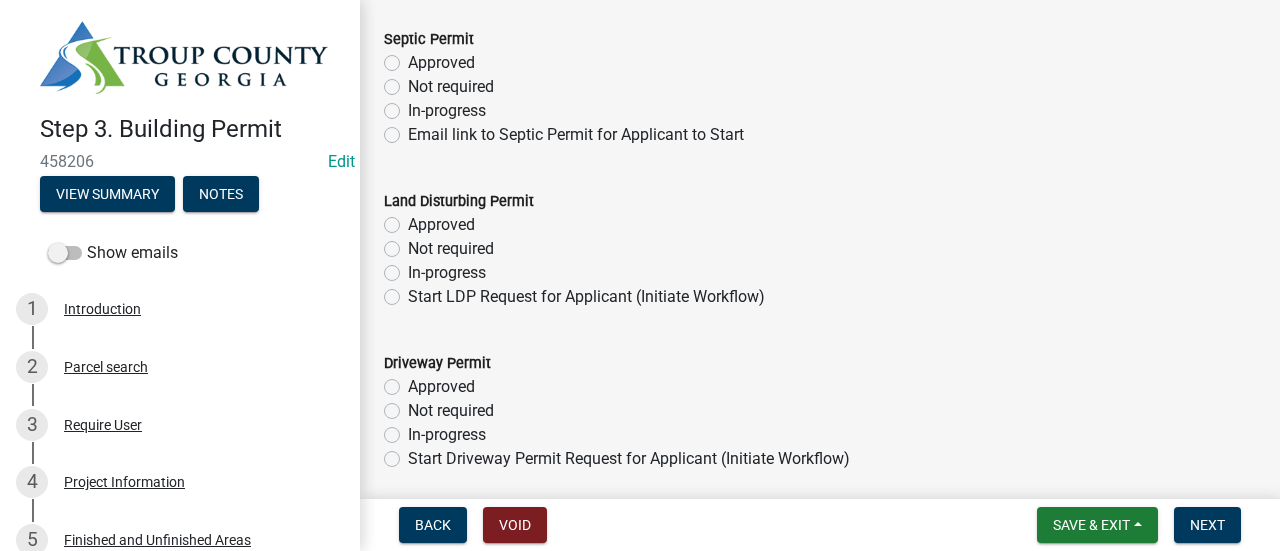 scroll, scrollTop: 468, scrollLeft: 0, axis: vertical 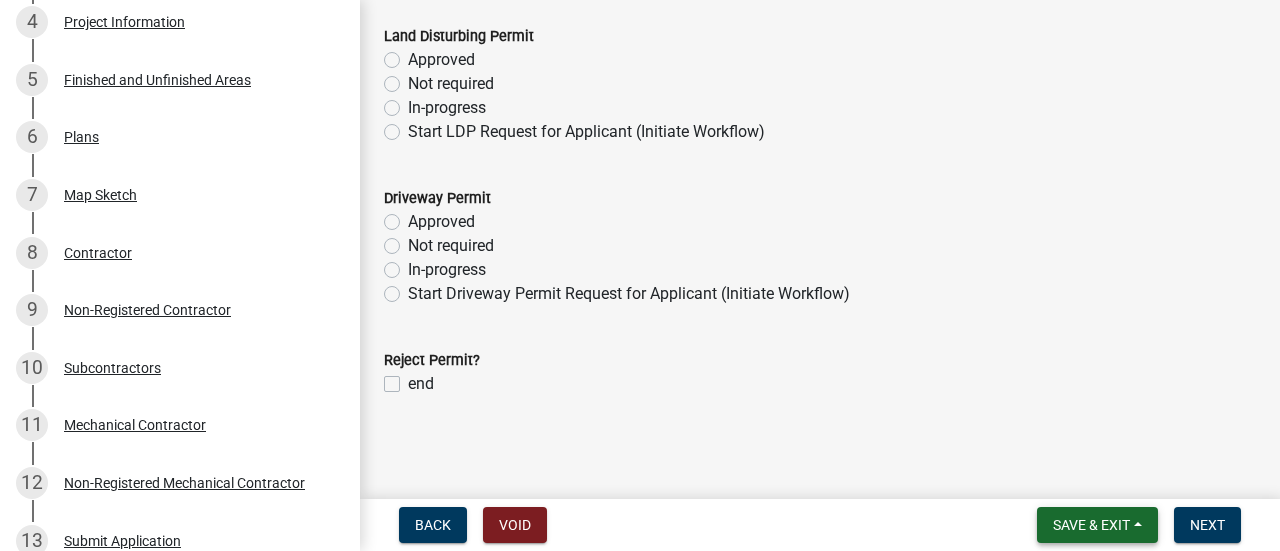 click on "Save & Exit" at bounding box center [1091, 525] 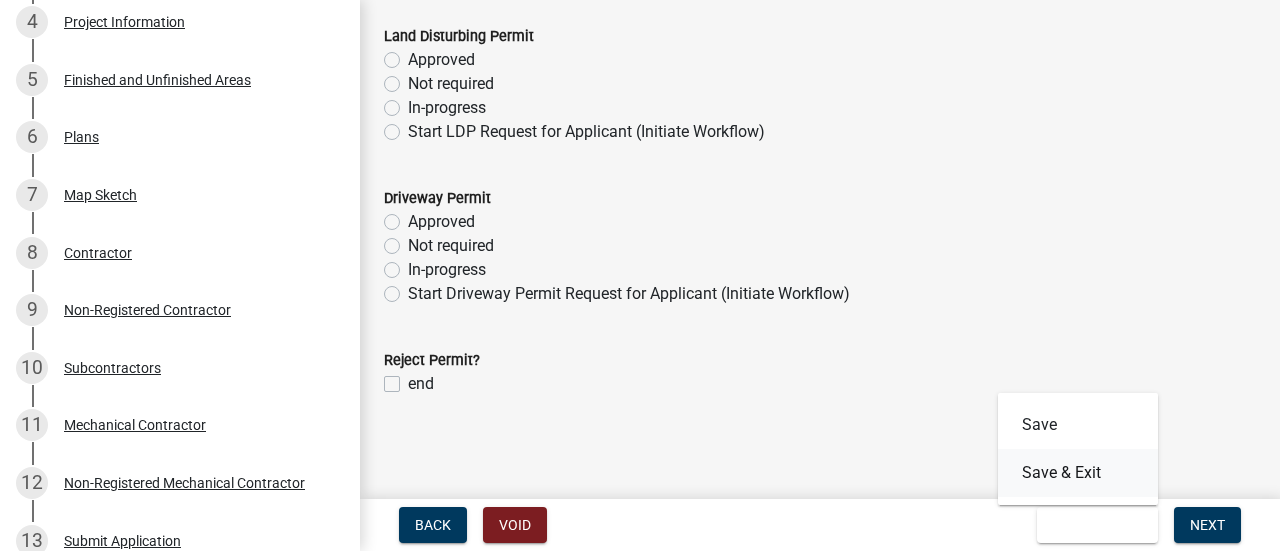 click on "Save & Exit" at bounding box center [1078, 473] 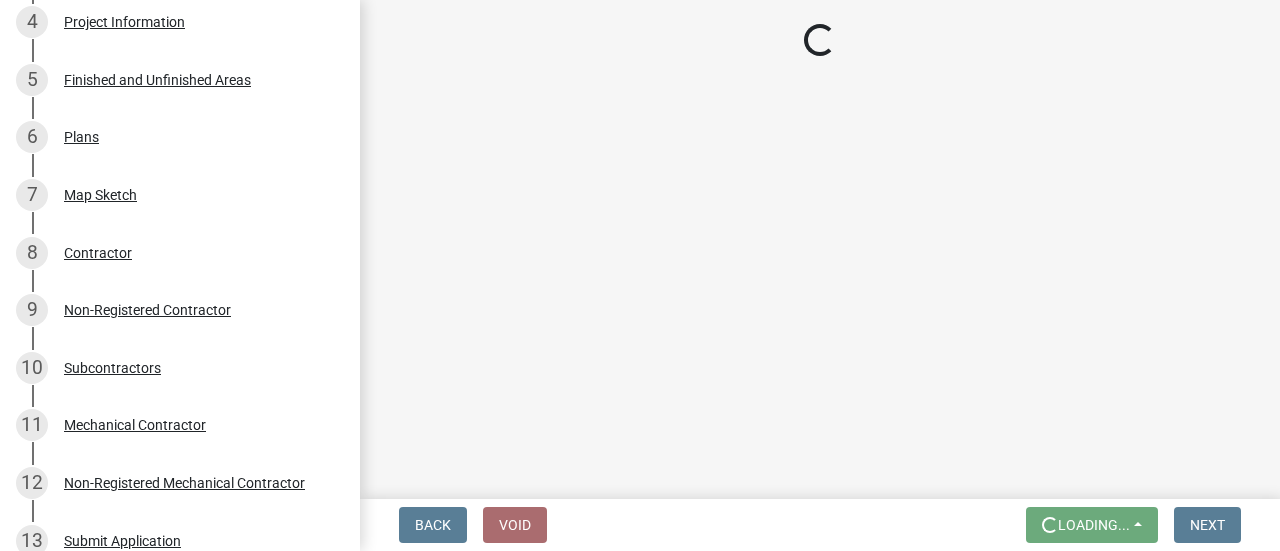 scroll, scrollTop: 0, scrollLeft: 0, axis: both 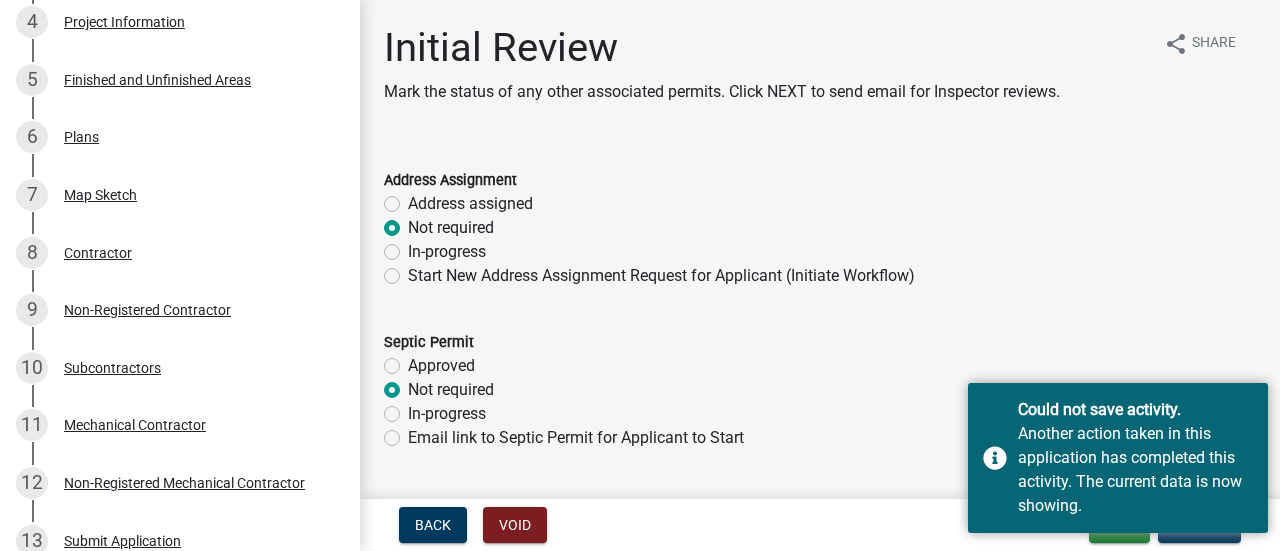 click on "Another action taken in this application has completed this activity.  The current data is now showing." at bounding box center [1135, 470] 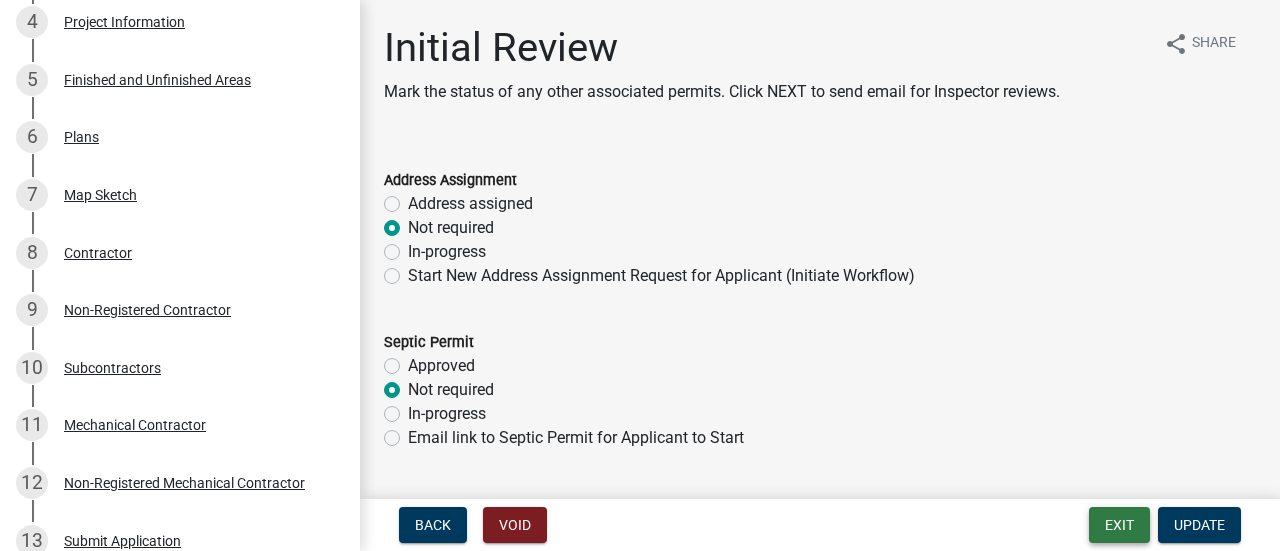 click on "Exit" at bounding box center (1119, 525) 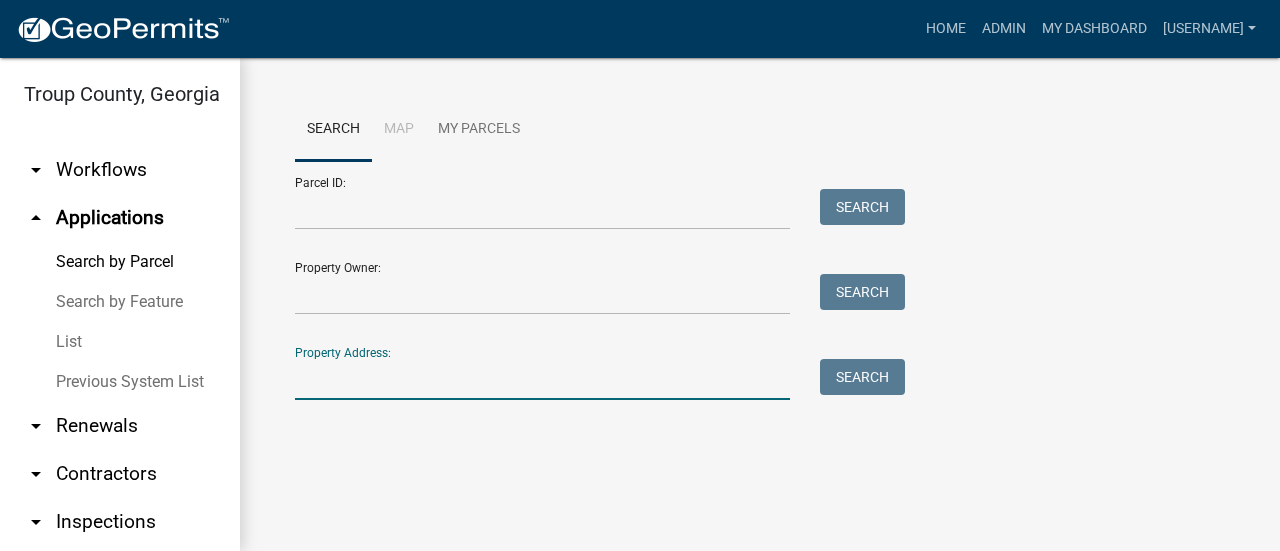 click on "Property Address:" at bounding box center [542, 379] 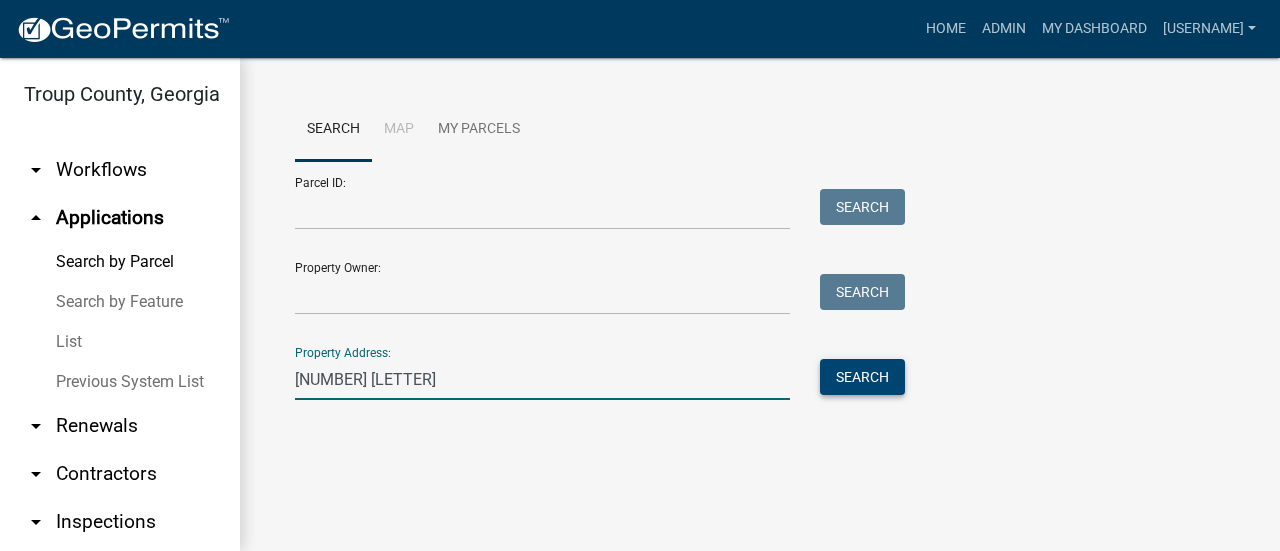 type on "515 lukken" 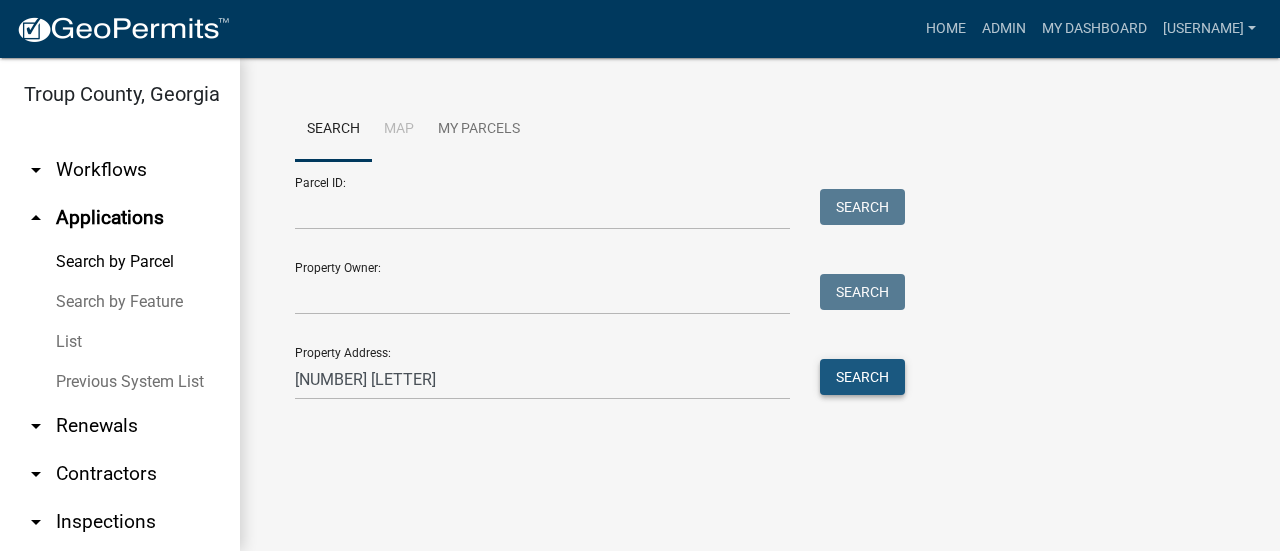 click on "Search" at bounding box center (862, 377) 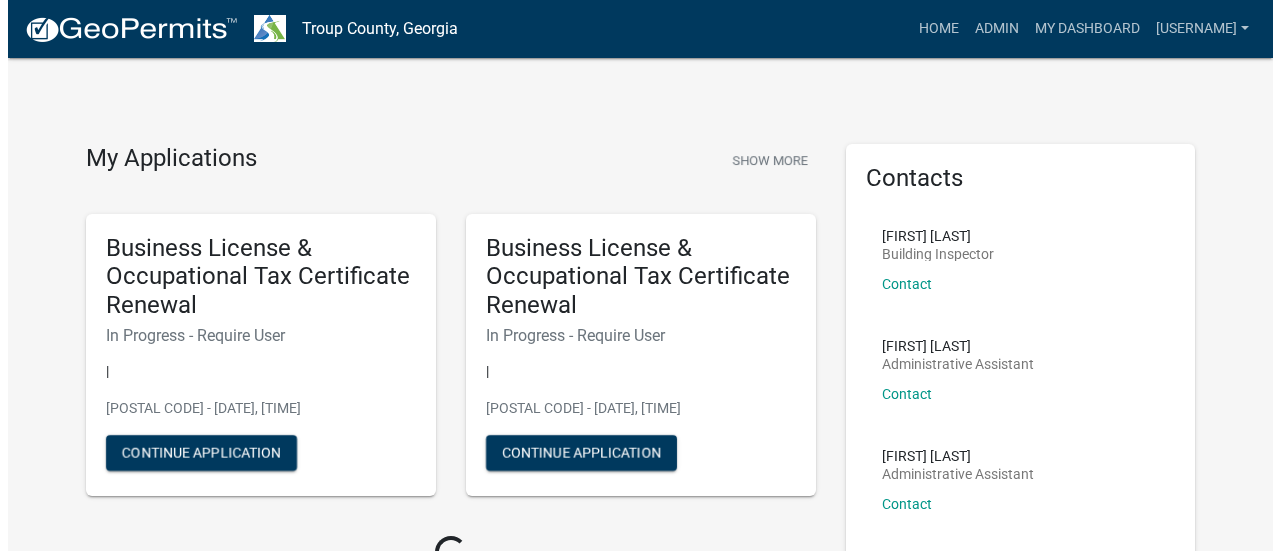 scroll, scrollTop: 0, scrollLeft: 0, axis: both 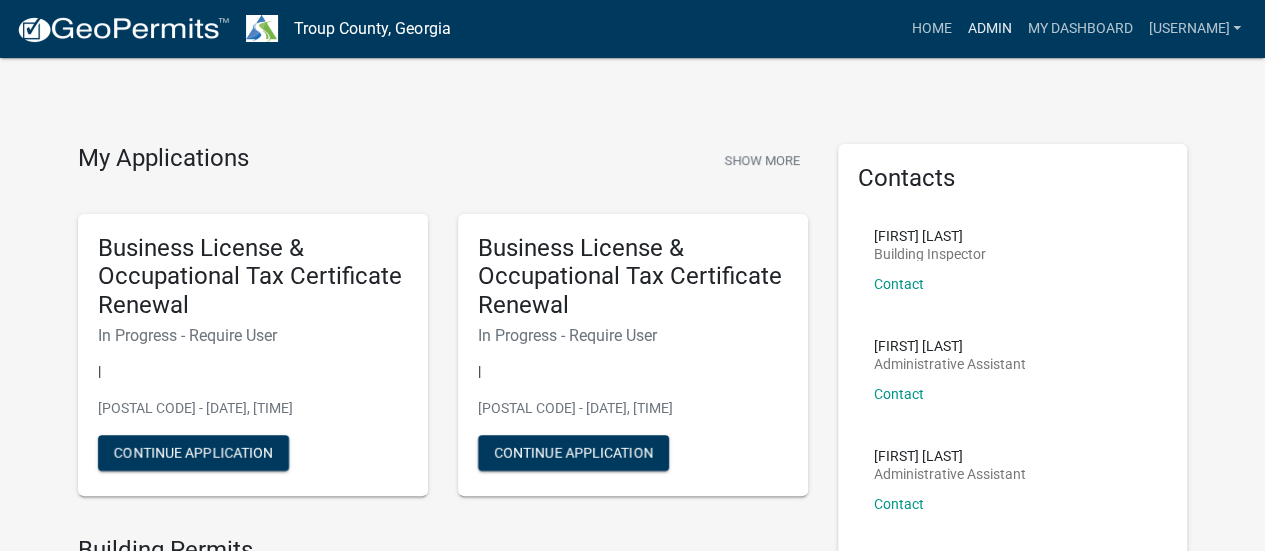 click on "Admin" at bounding box center (989, 29) 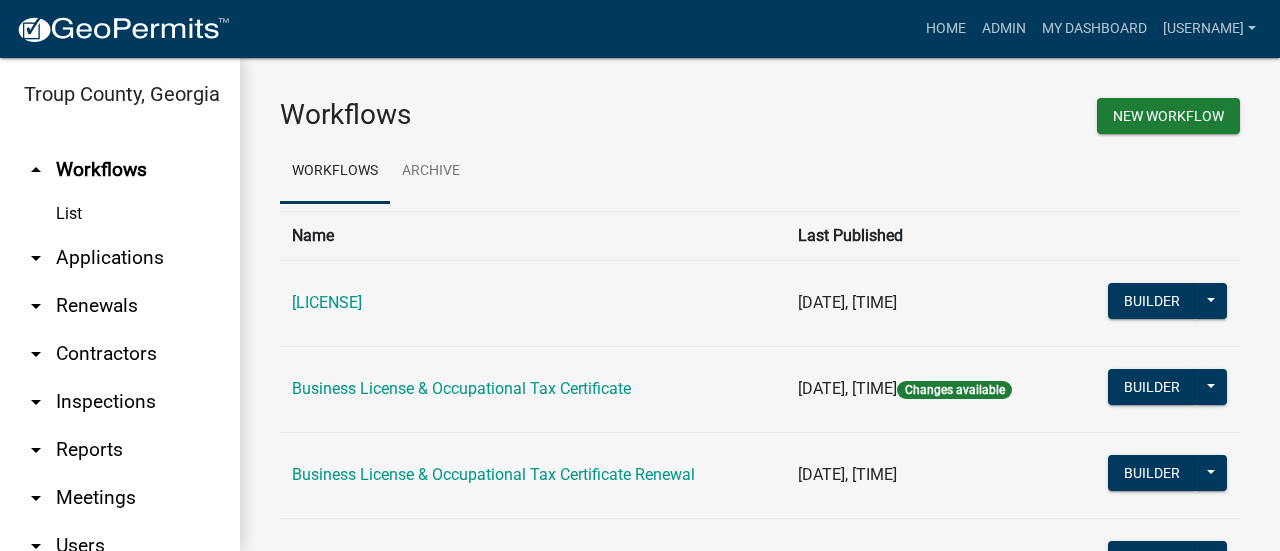 click on "arrow_drop_down   Applications" at bounding box center (120, 258) 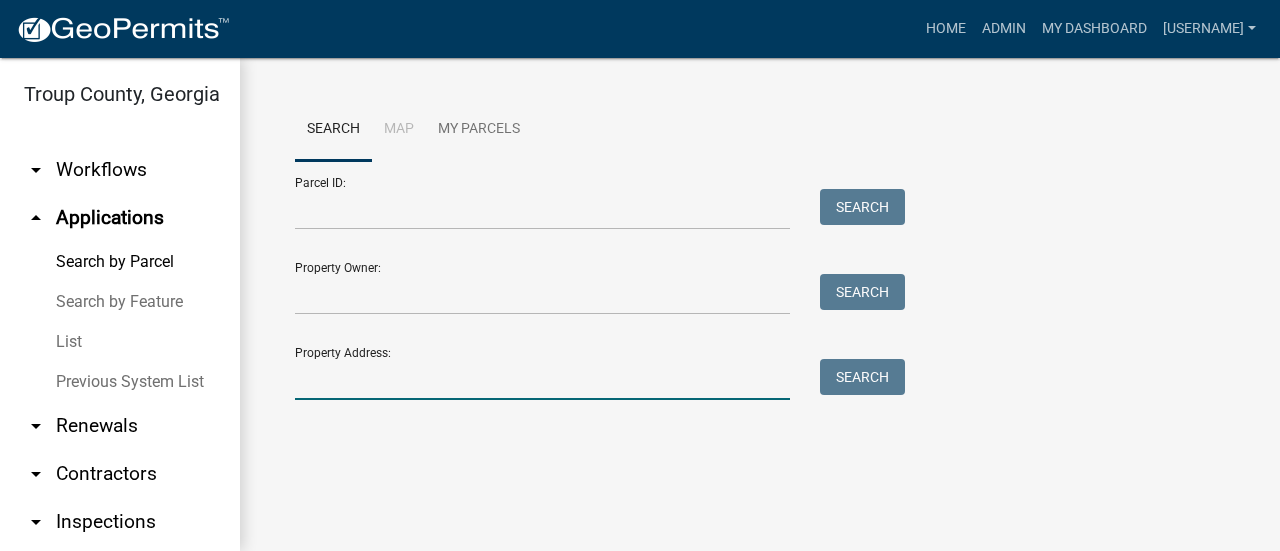 click on "Property Address:" at bounding box center (542, 379) 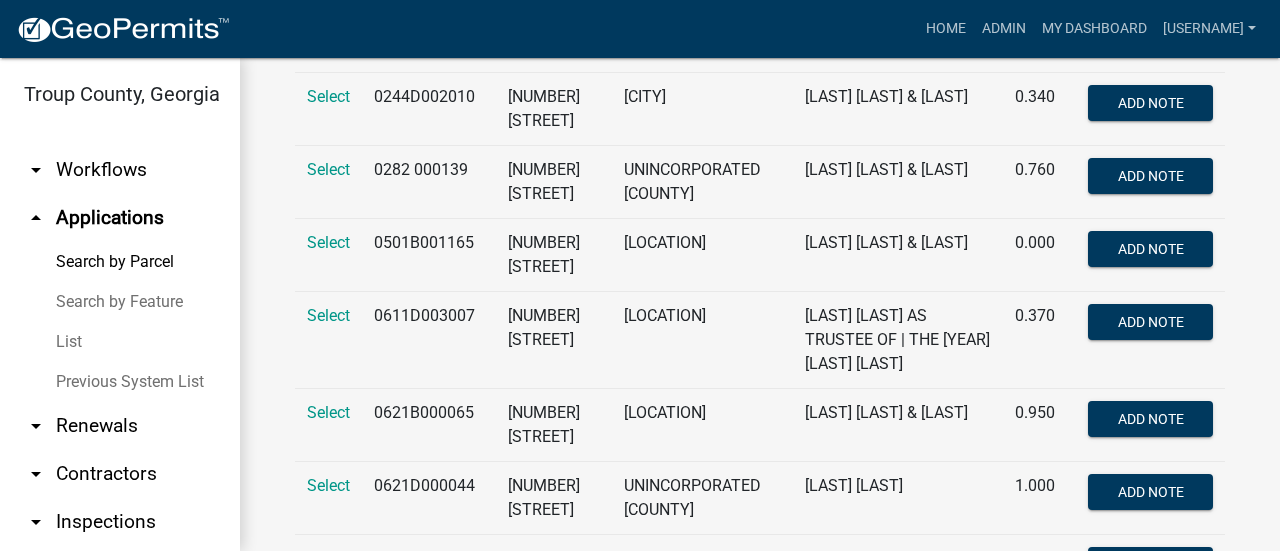 scroll, scrollTop: 406, scrollLeft: 0, axis: vertical 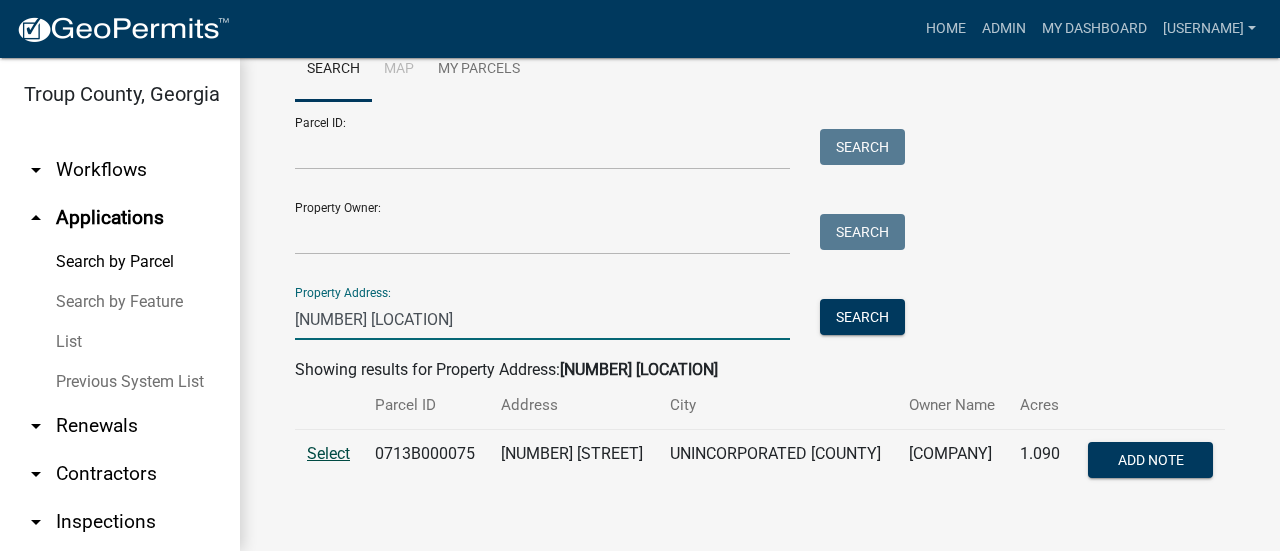 type on "[NUMBER] [LOCATION]" 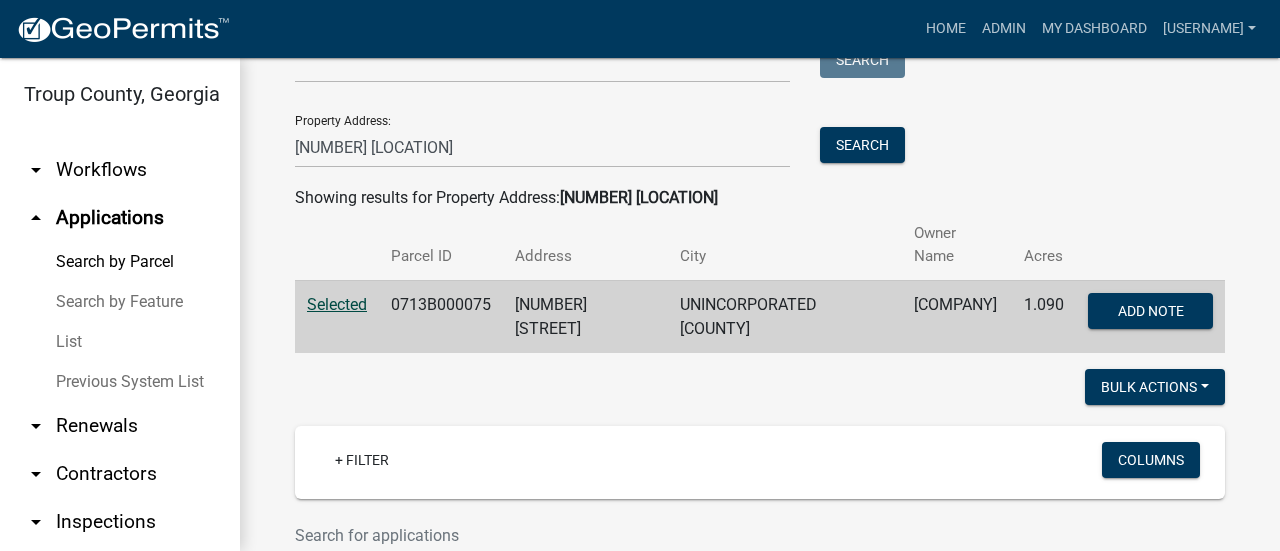 scroll, scrollTop: 0, scrollLeft: 0, axis: both 